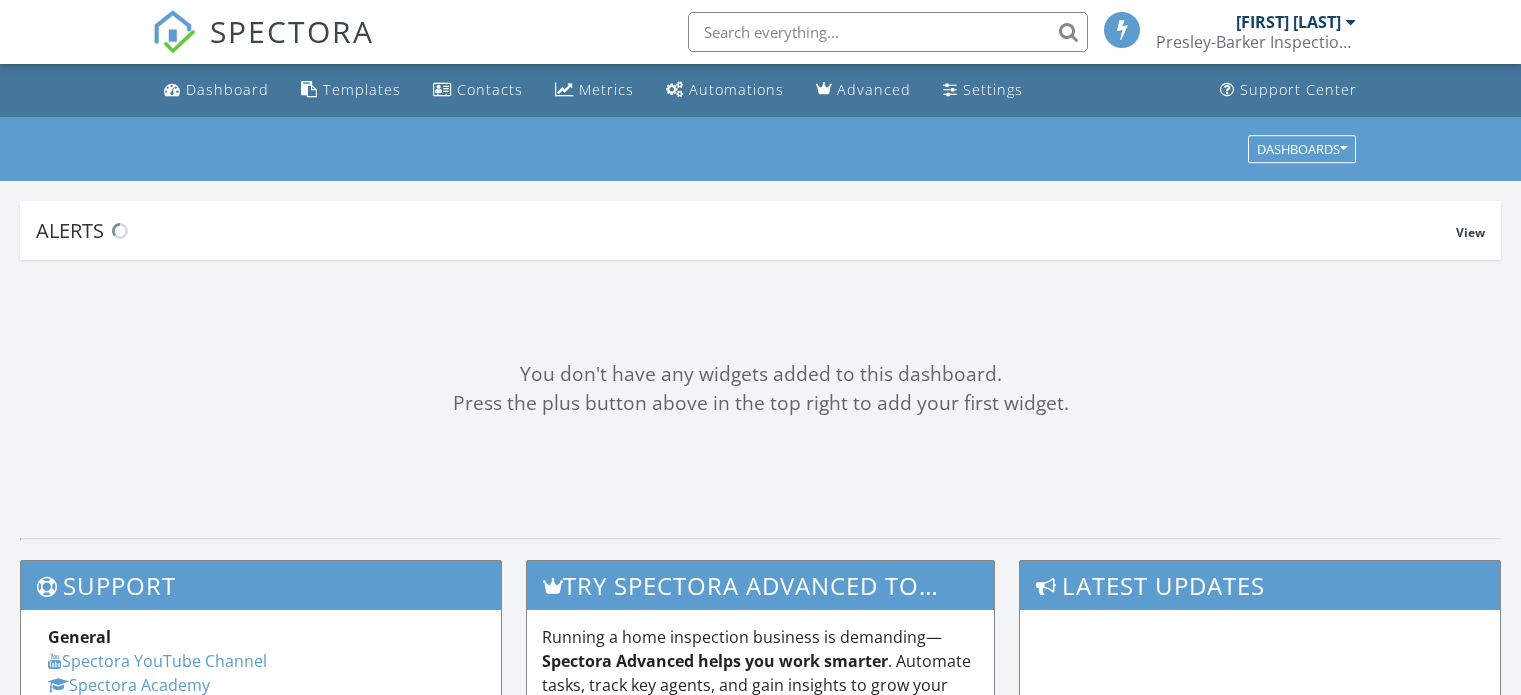 scroll, scrollTop: 0, scrollLeft: 0, axis: both 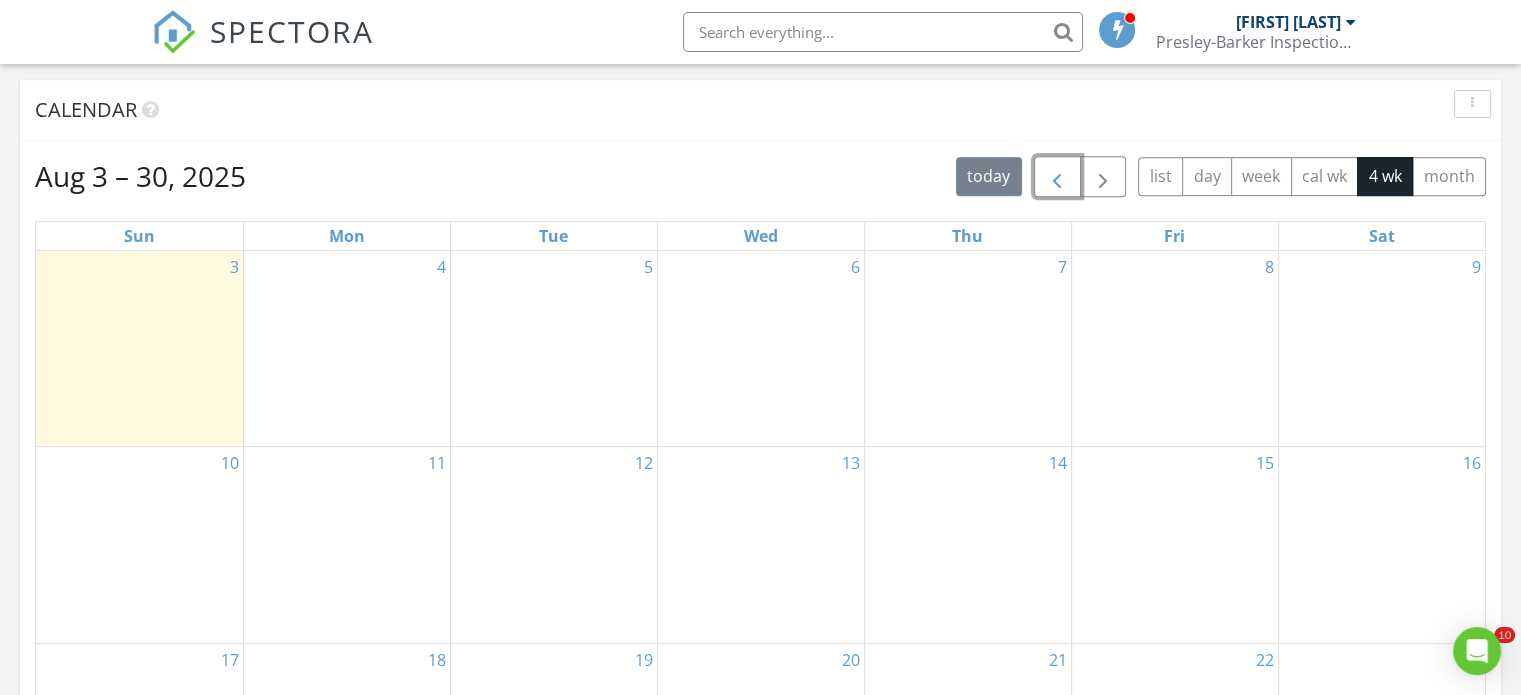 click at bounding box center (1057, 177) 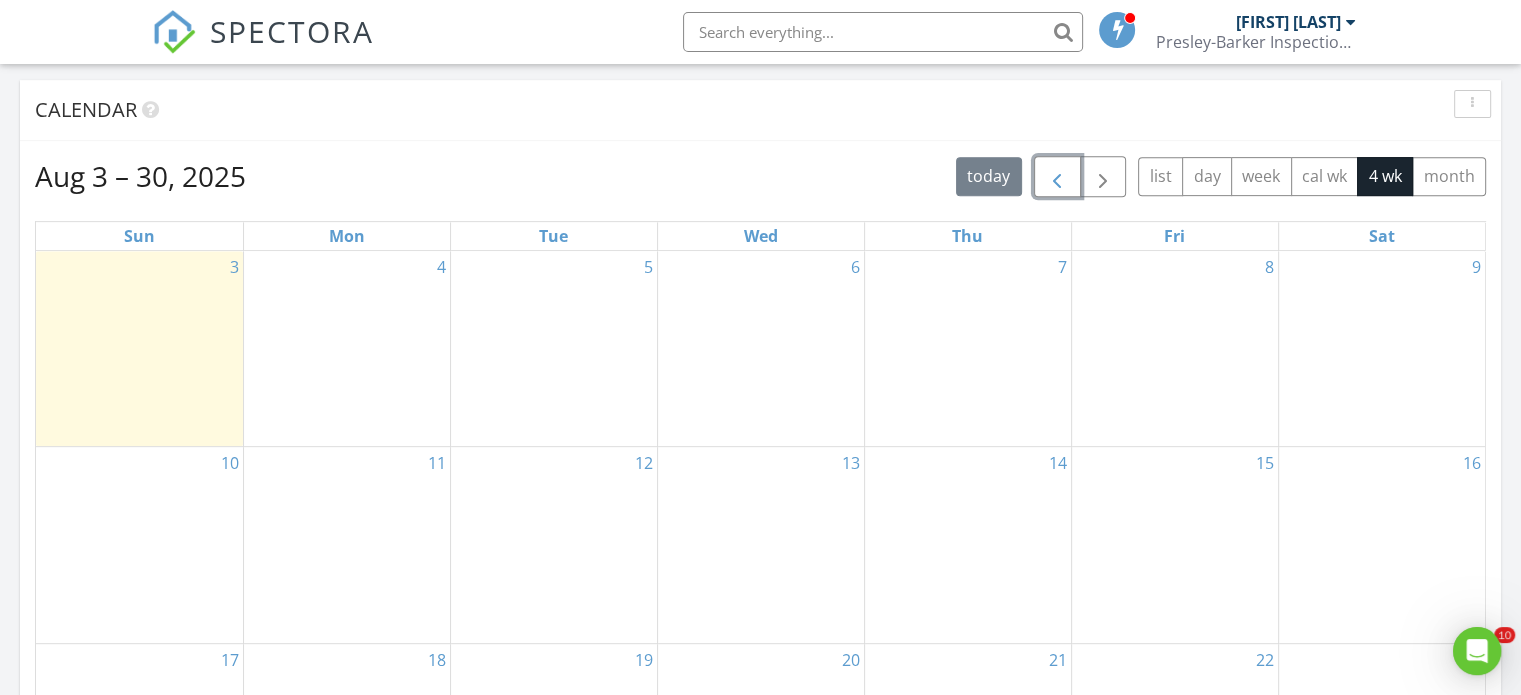 scroll, scrollTop: 0, scrollLeft: 0, axis: both 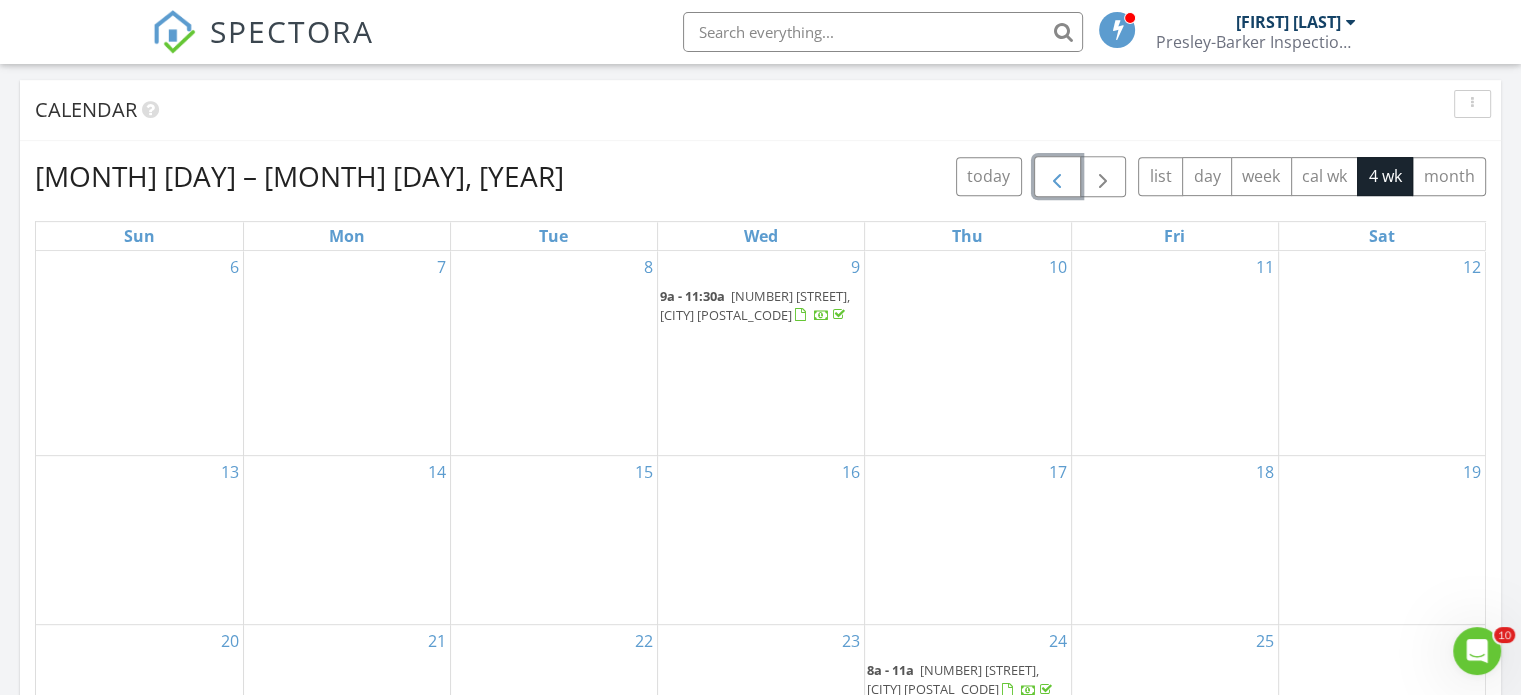 click at bounding box center [1057, 177] 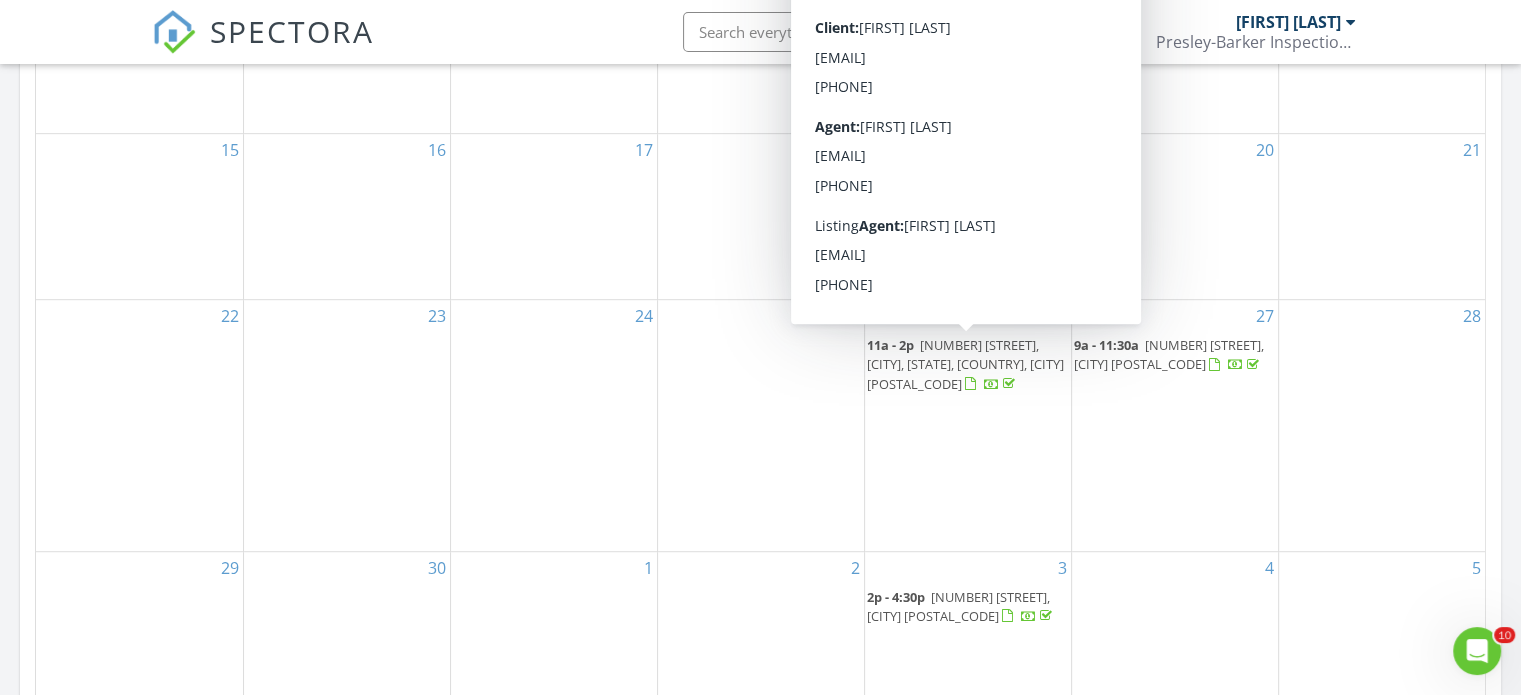 scroll, scrollTop: 1200, scrollLeft: 0, axis: vertical 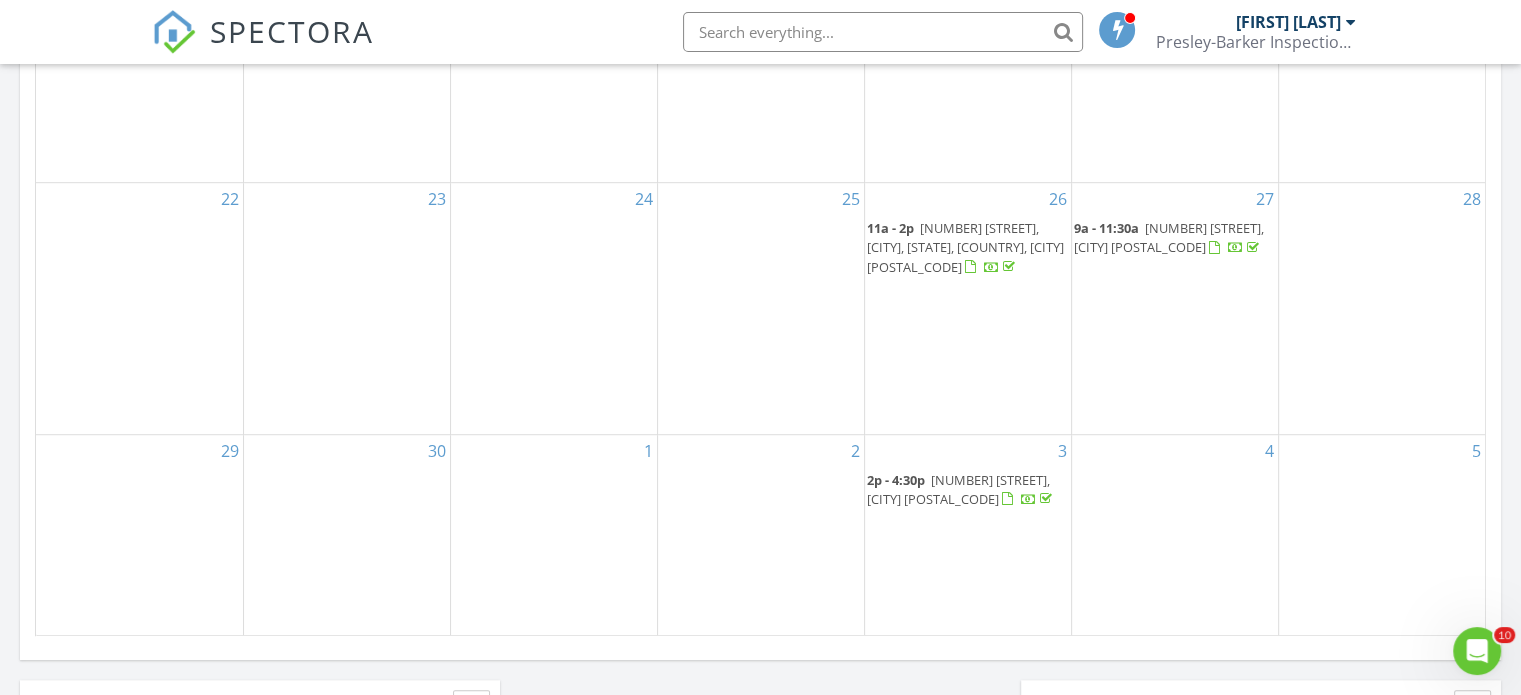 click on "[TIME] - [TIME]
[NUMBER] [STREET], [CITY] [POSTAL_CODE]" at bounding box center (961, 489) 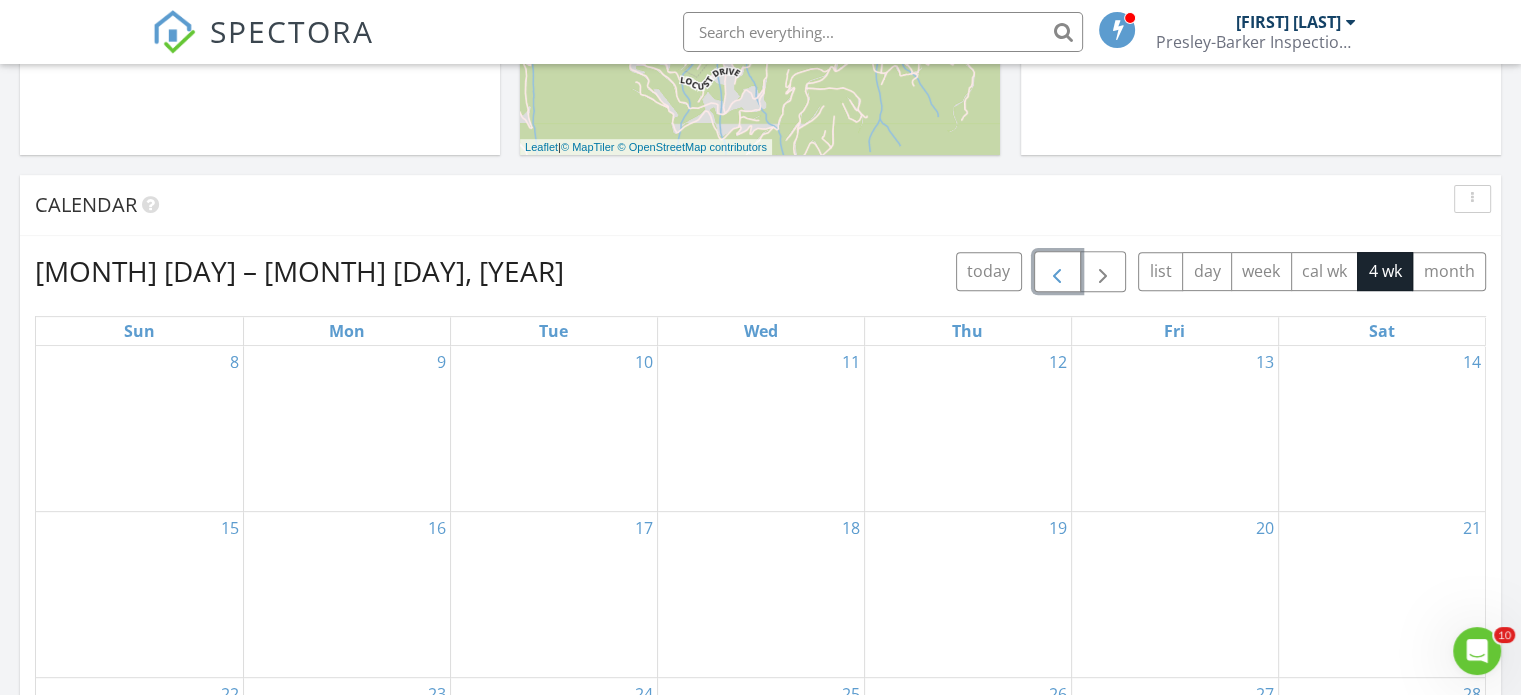 scroll, scrollTop: 700, scrollLeft: 0, axis: vertical 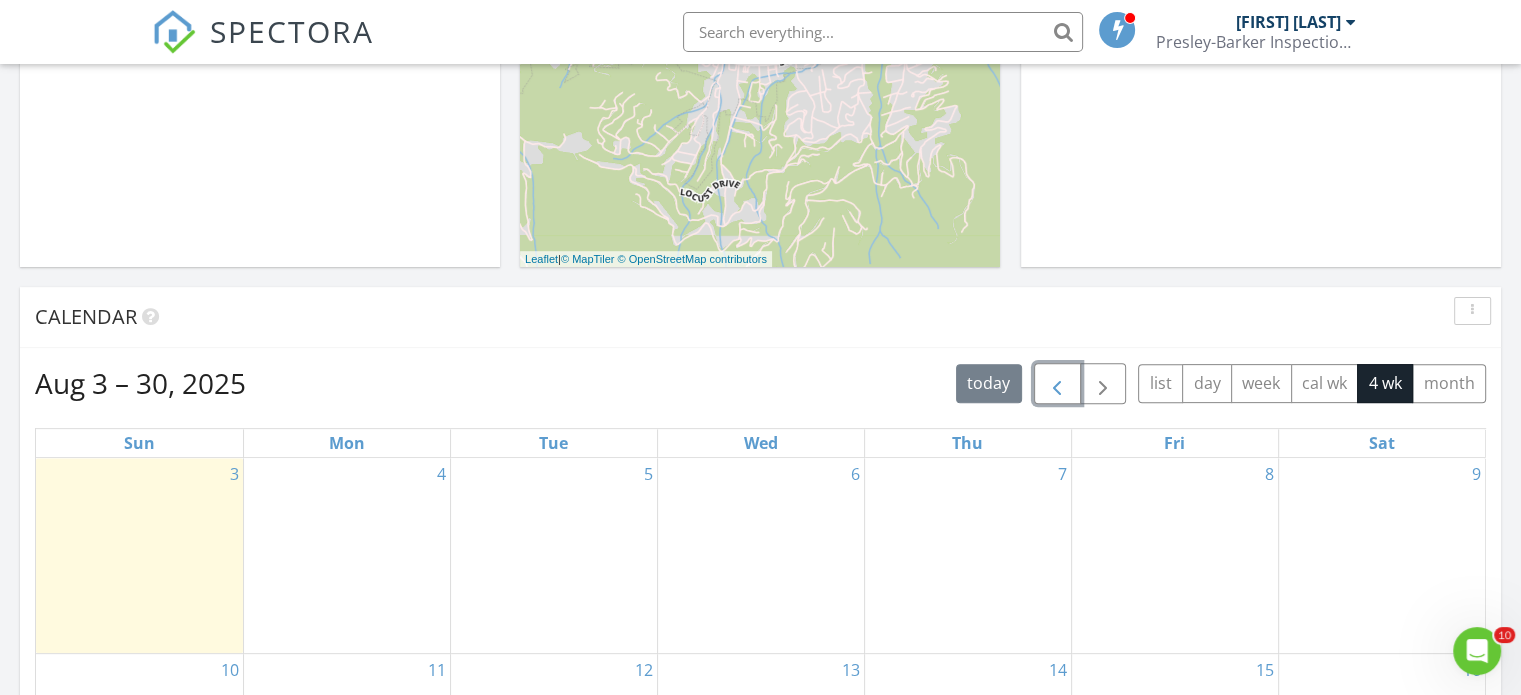 click at bounding box center [1057, 384] 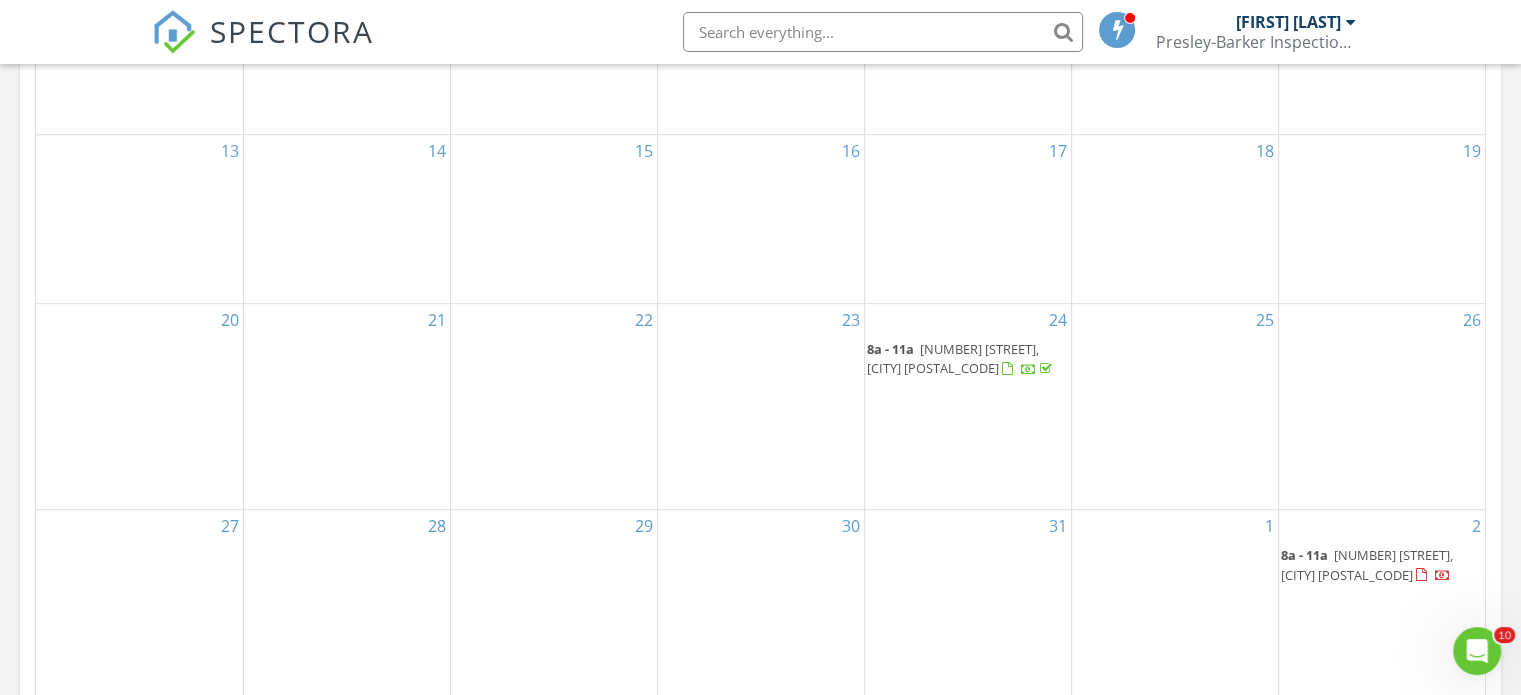 scroll, scrollTop: 1193, scrollLeft: 0, axis: vertical 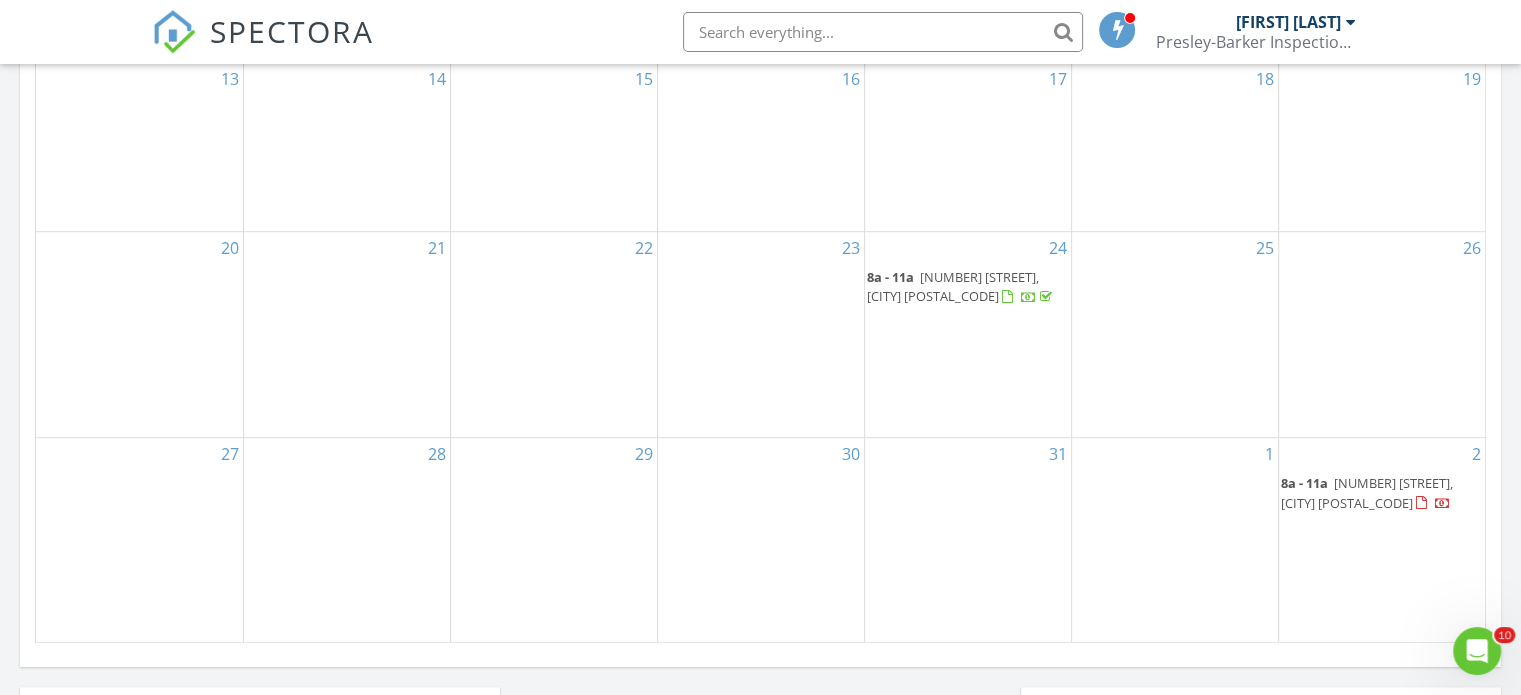click on "119 Clement Dr, Waynesville 28786" at bounding box center (961, 286) 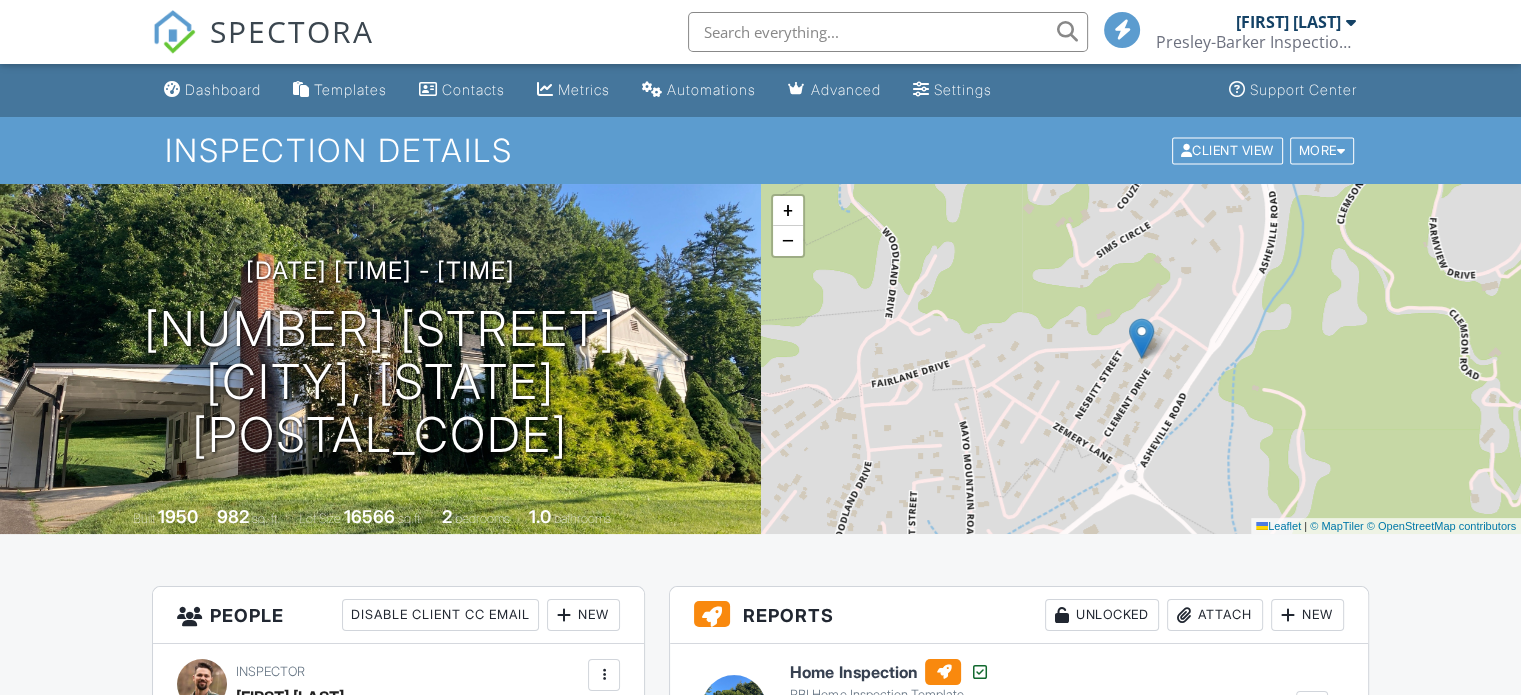 scroll, scrollTop: 400, scrollLeft: 0, axis: vertical 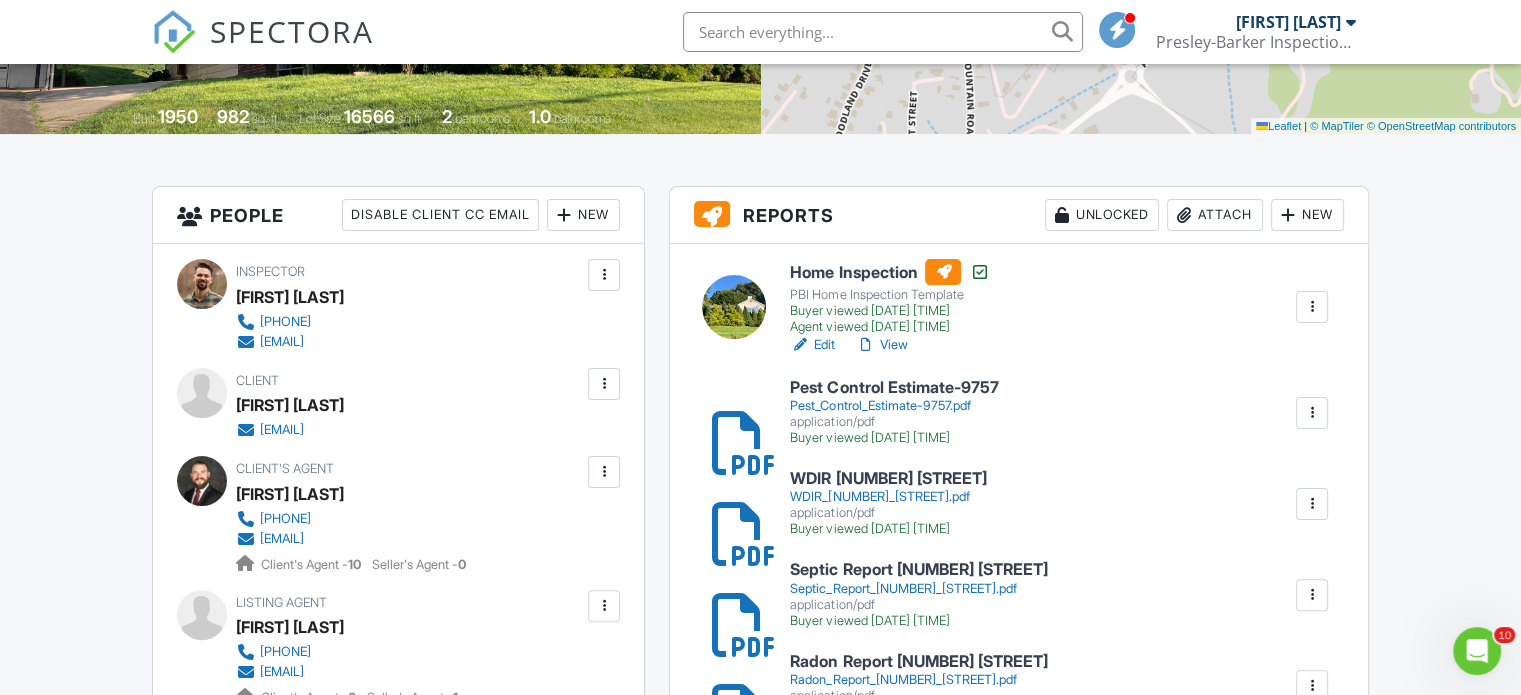 click on "Home Inspection" at bounding box center [889, 272] 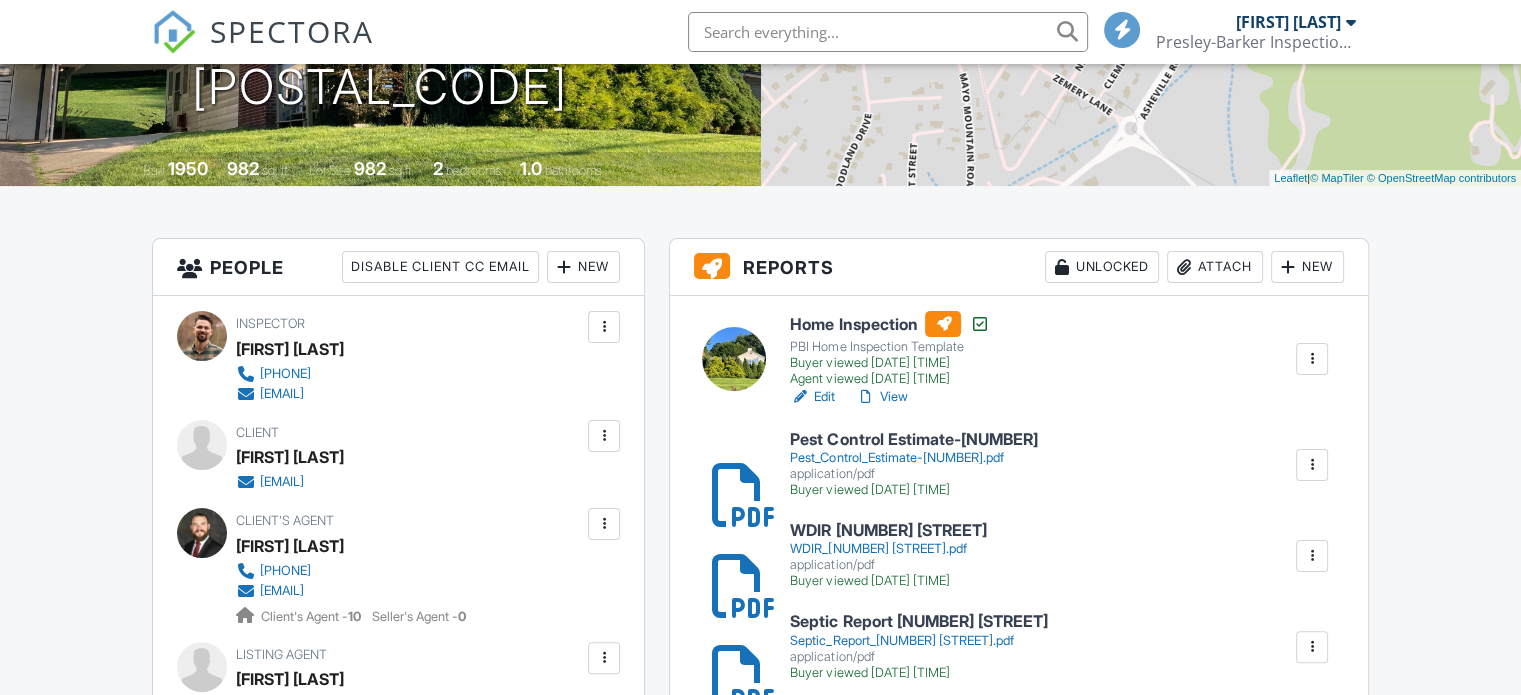 scroll, scrollTop: 400, scrollLeft: 0, axis: vertical 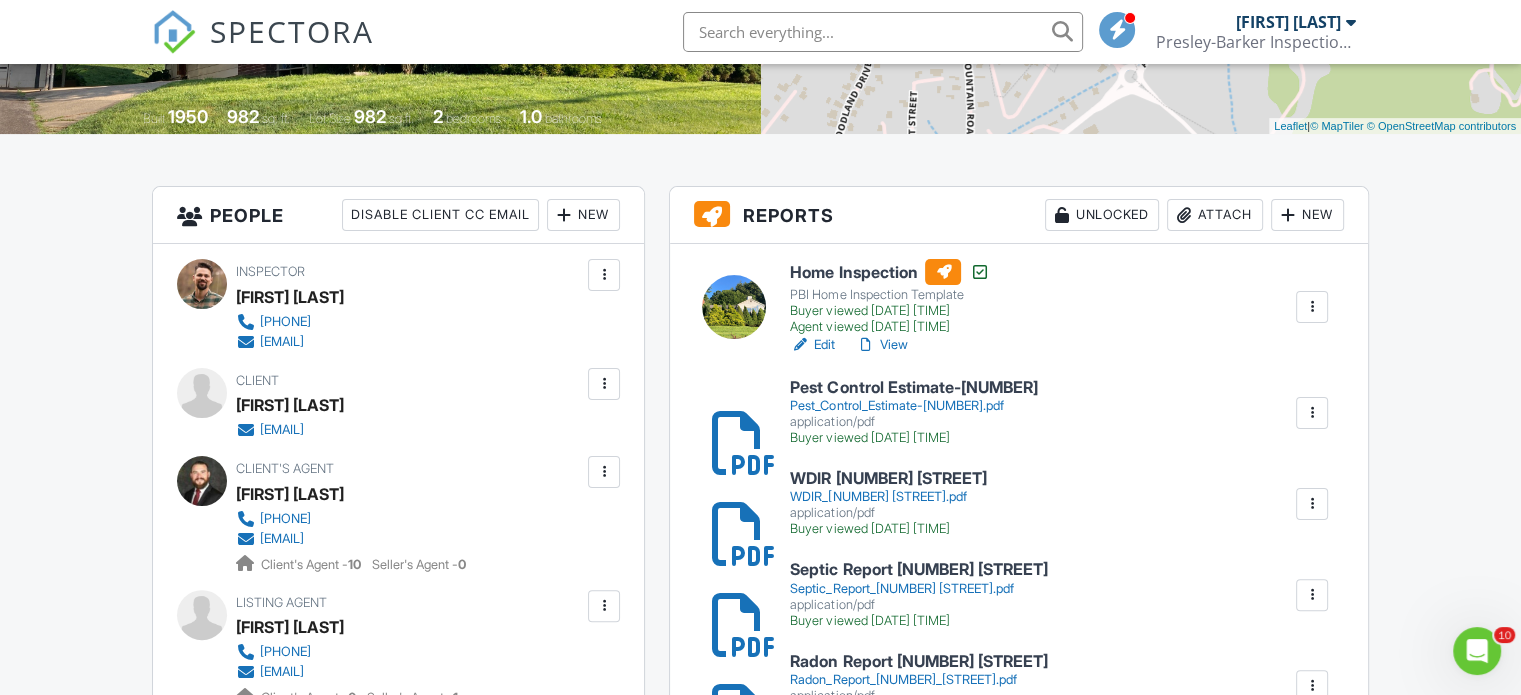 click on "View" at bounding box center [881, 345] 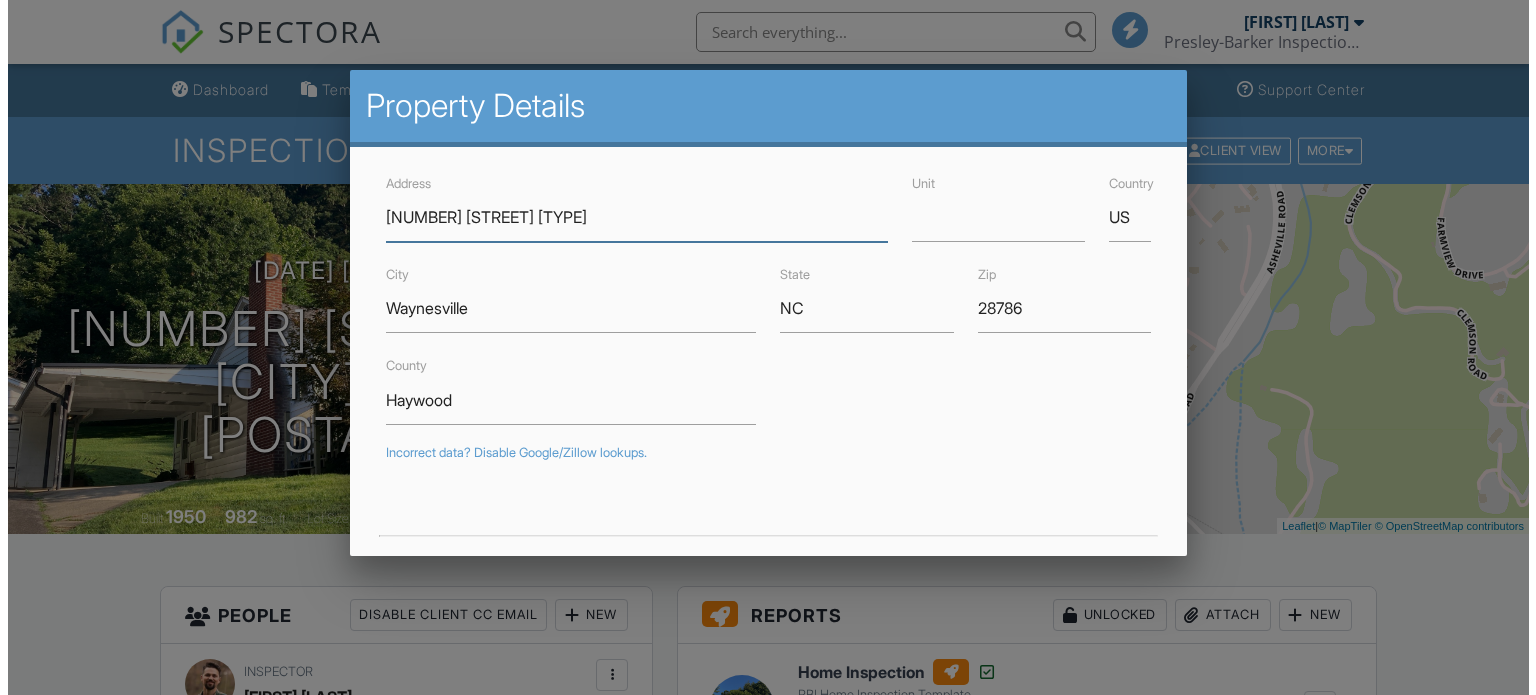 scroll, scrollTop: 0, scrollLeft: 0, axis: both 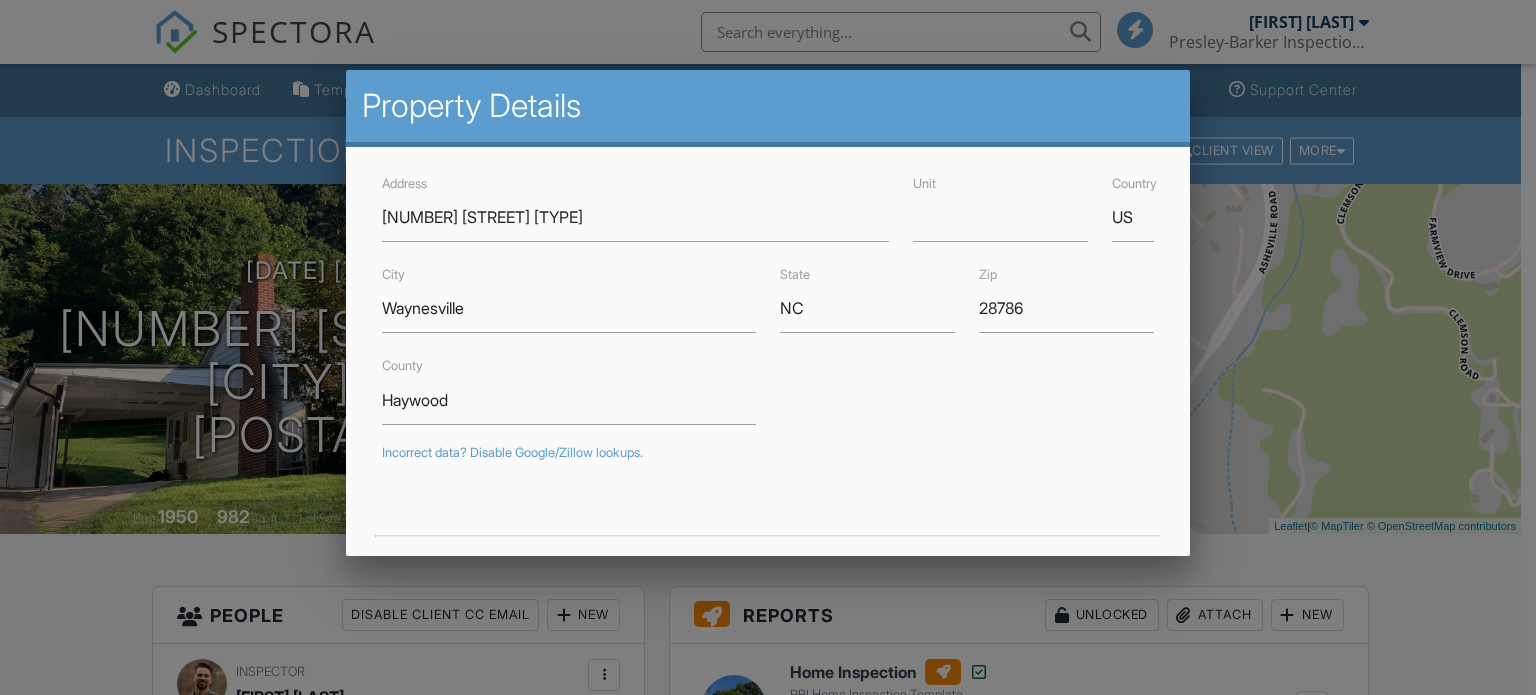 click at bounding box center [768, 334] 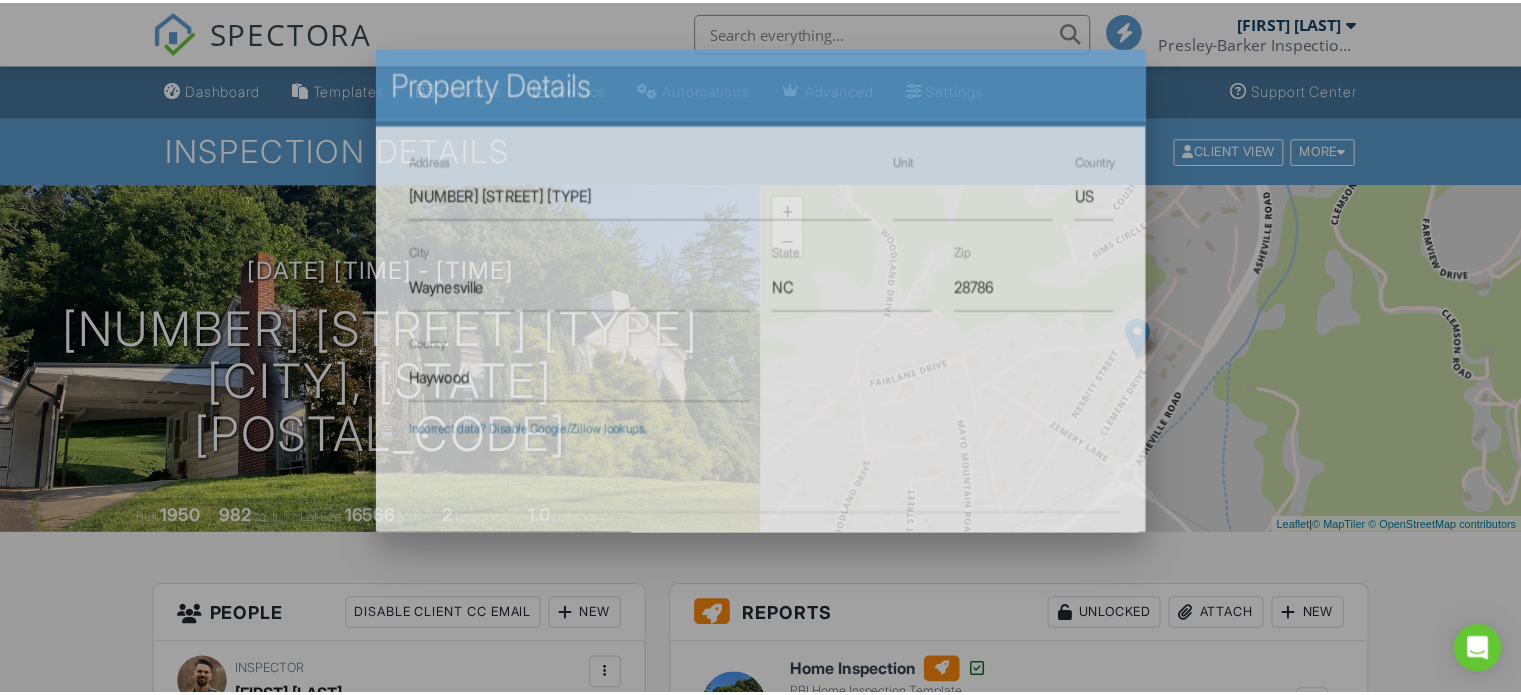scroll, scrollTop: 0, scrollLeft: 0, axis: both 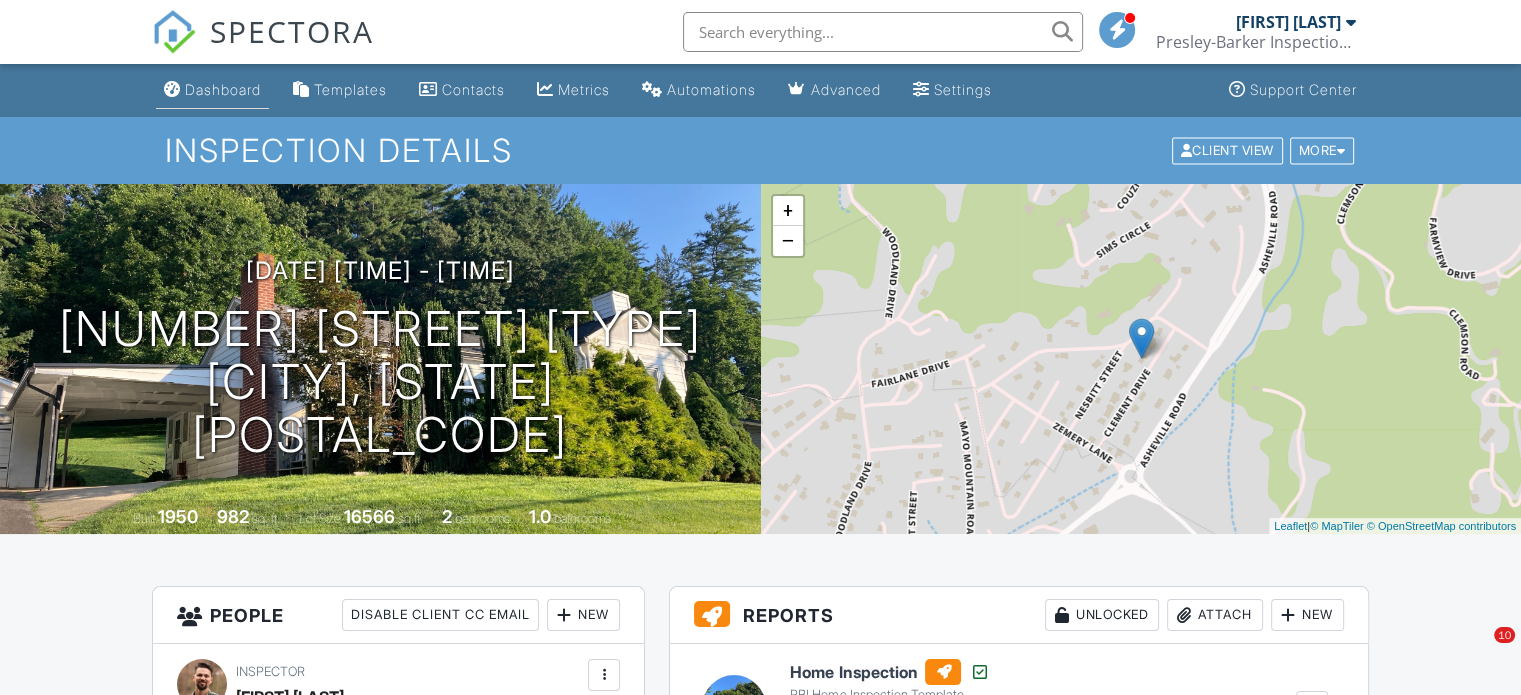 click on "Dashboard" at bounding box center (223, 89) 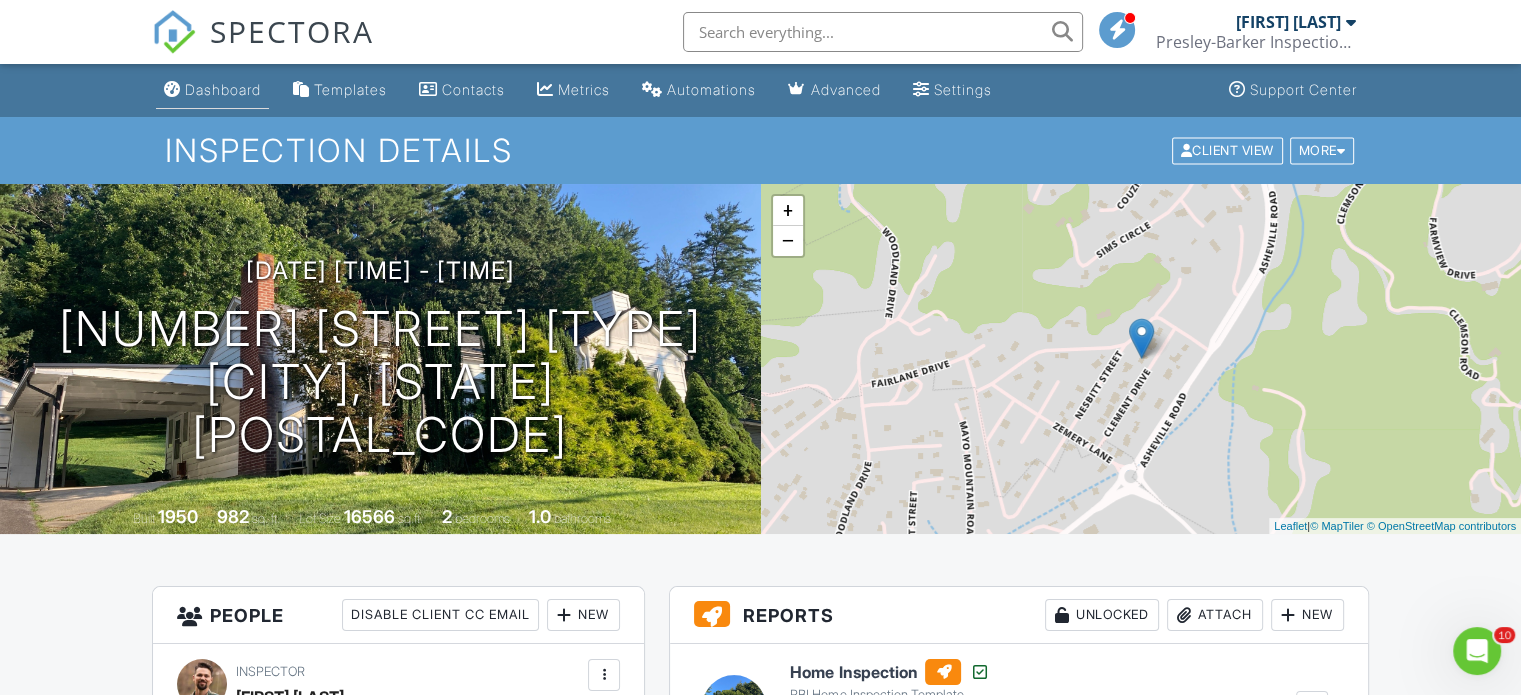 scroll, scrollTop: 0, scrollLeft: 0, axis: both 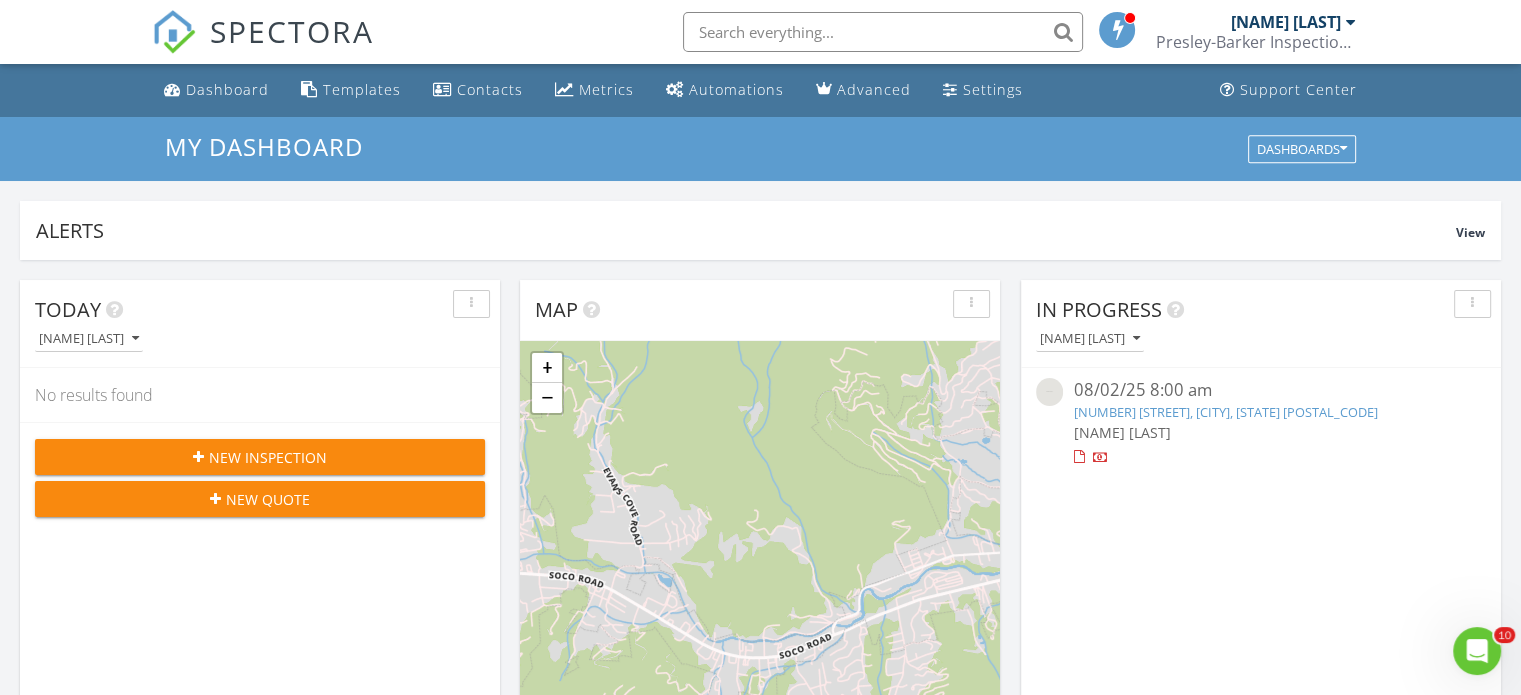 click on "08/02/25 8:00 am" at bounding box center (1260, 390) 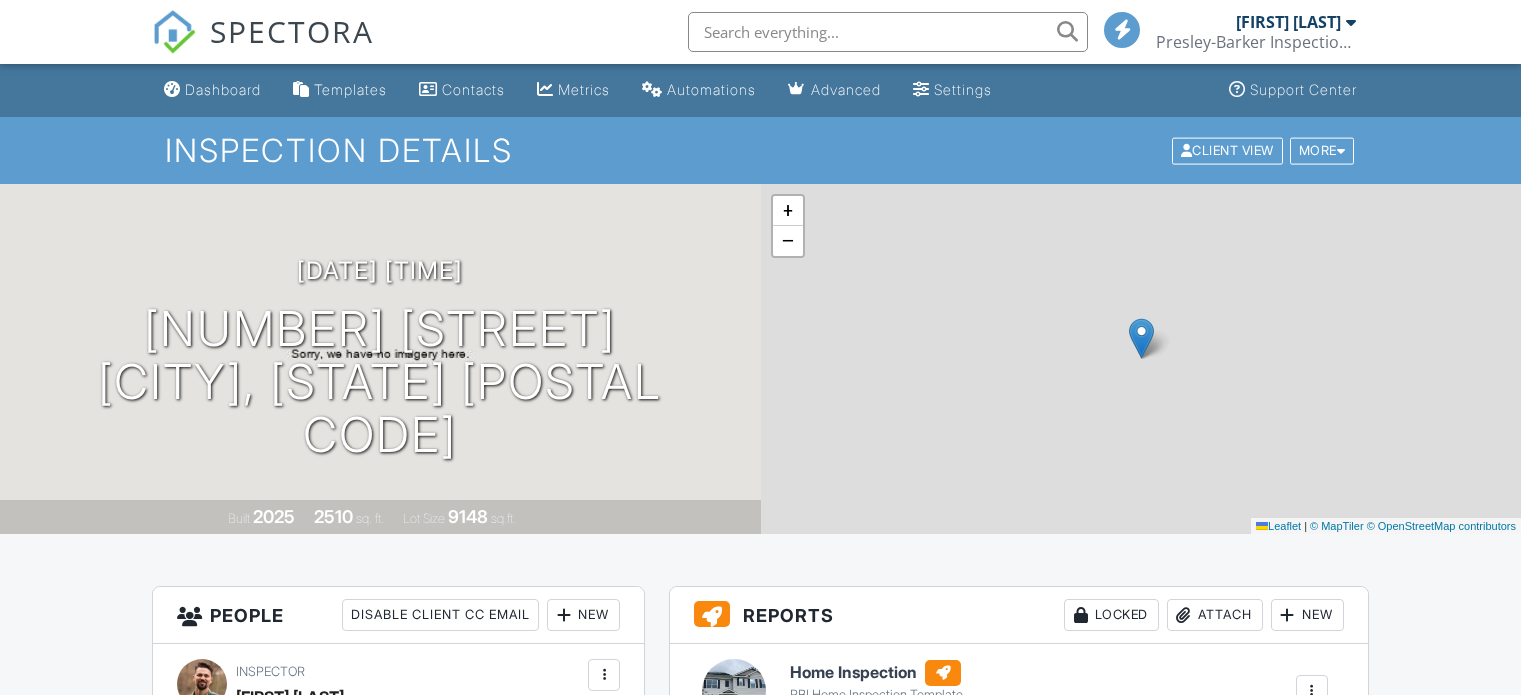 scroll, scrollTop: 1000, scrollLeft: 0, axis: vertical 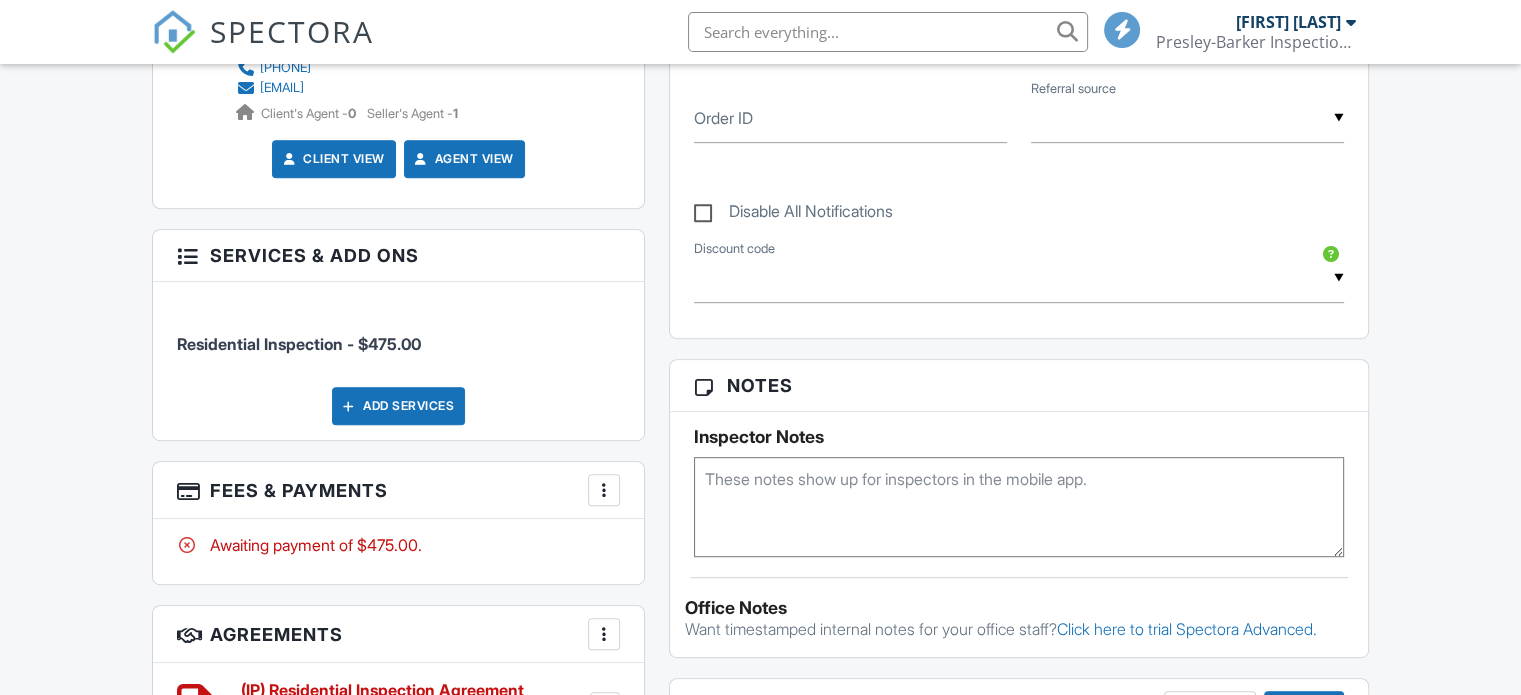 click at bounding box center (604, 490) 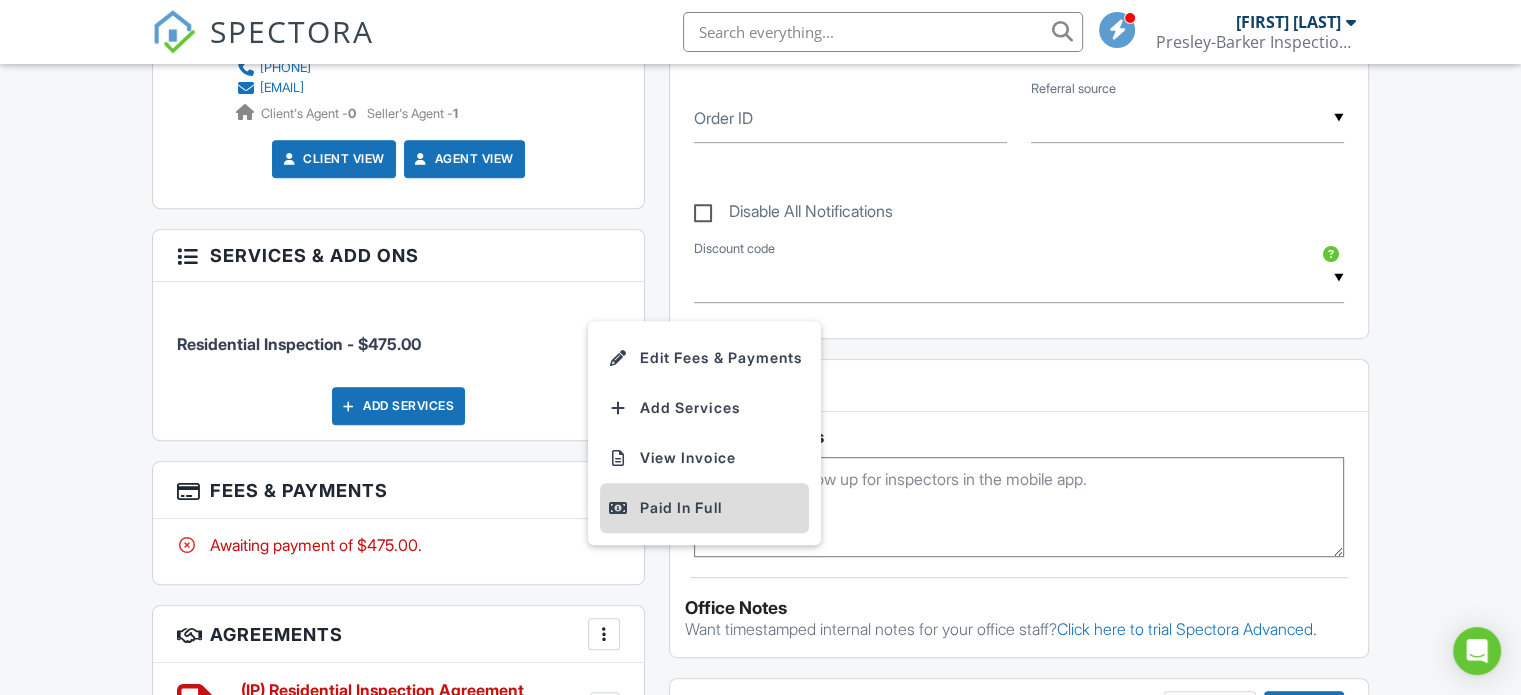 click on "Paid In Full" at bounding box center (704, 508) 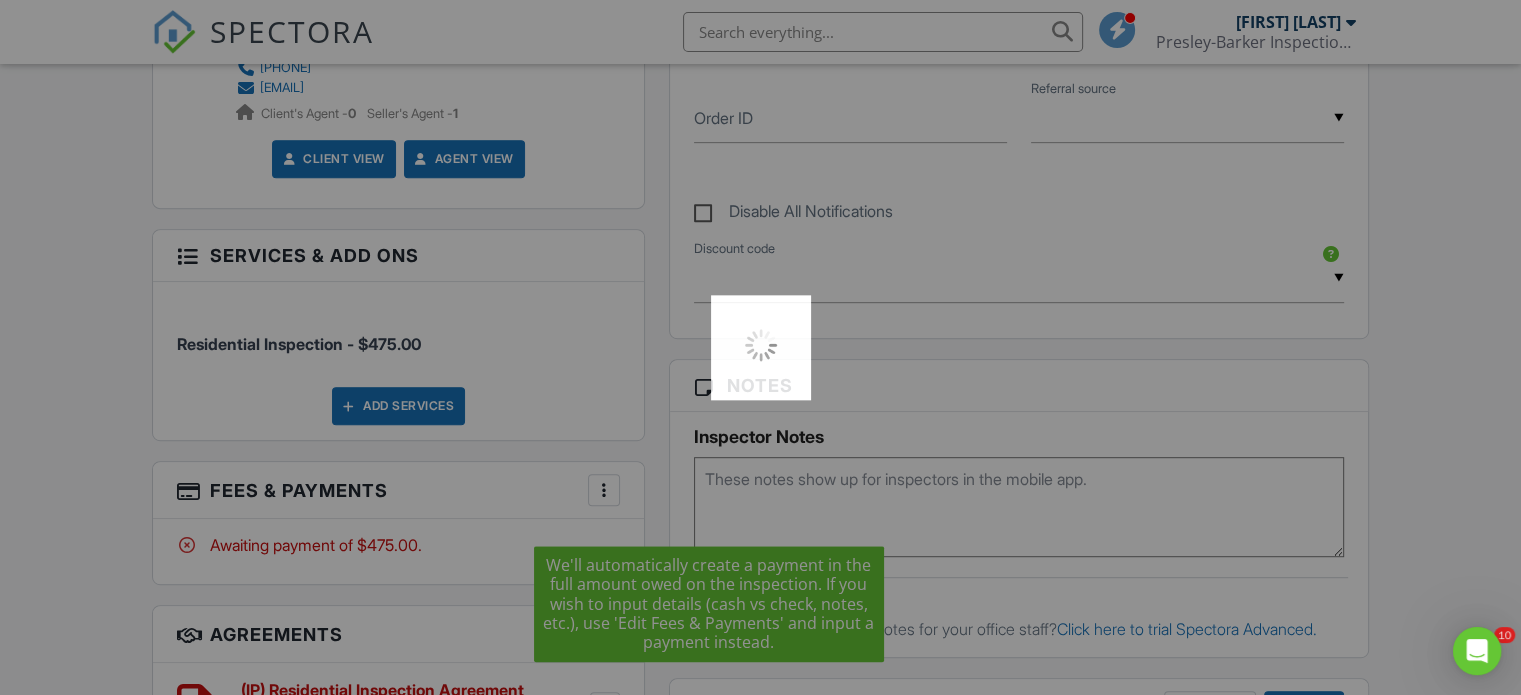 scroll, scrollTop: 0, scrollLeft: 0, axis: both 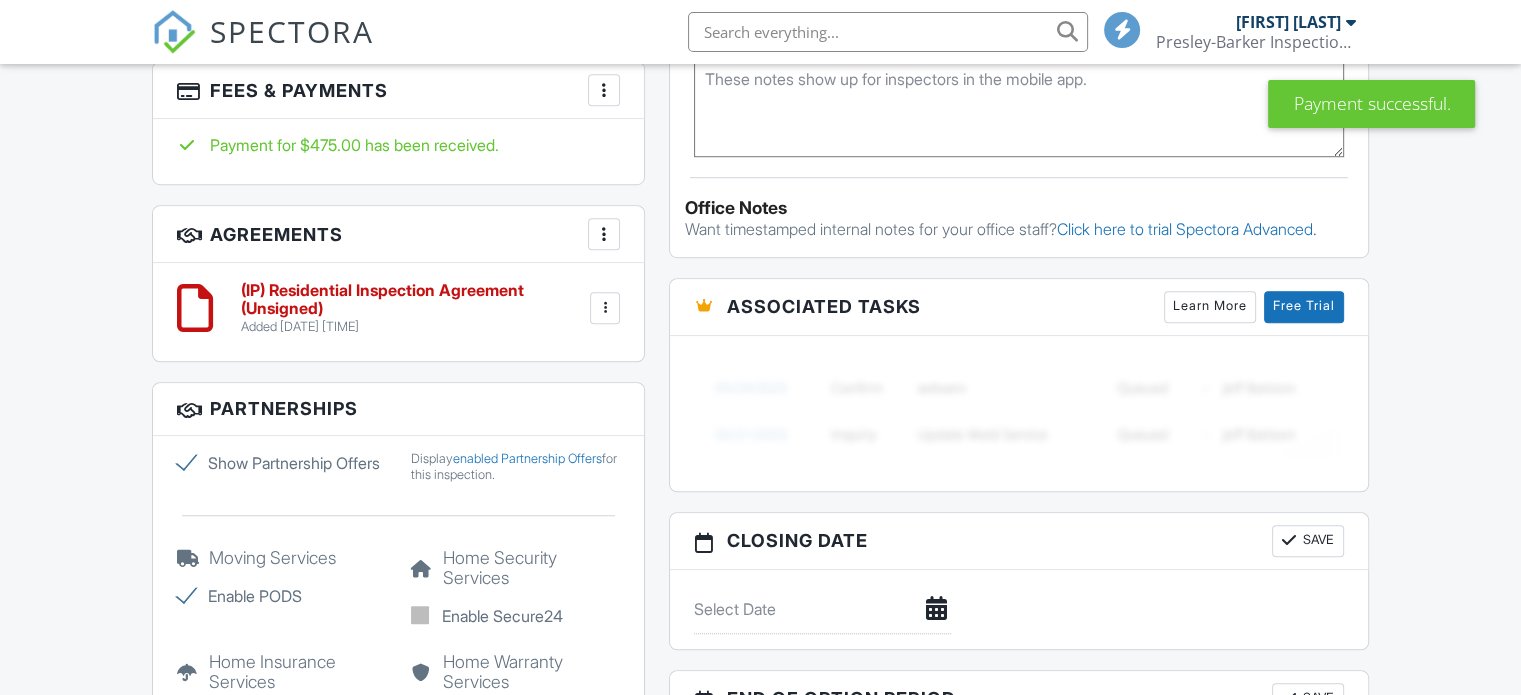 click at bounding box center [605, 308] 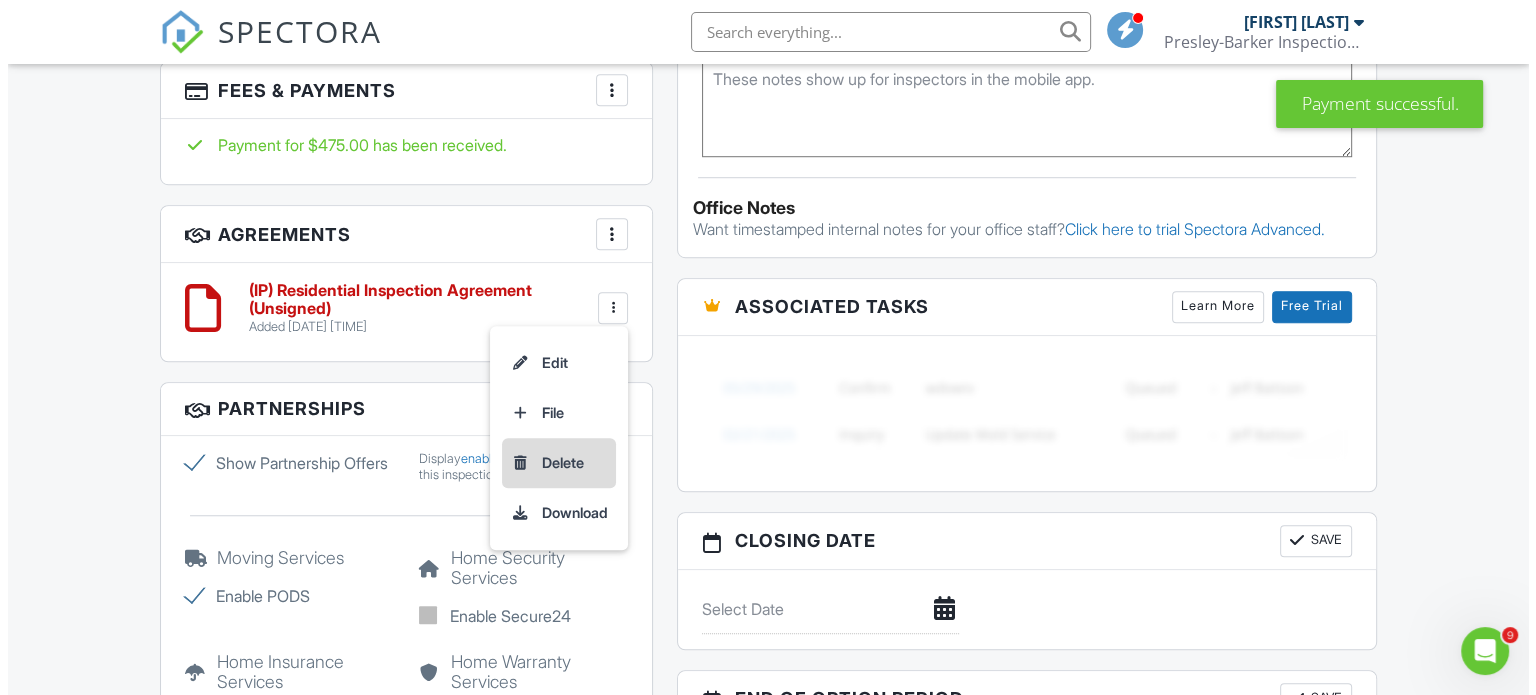 scroll, scrollTop: 0, scrollLeft: 0, axis: both 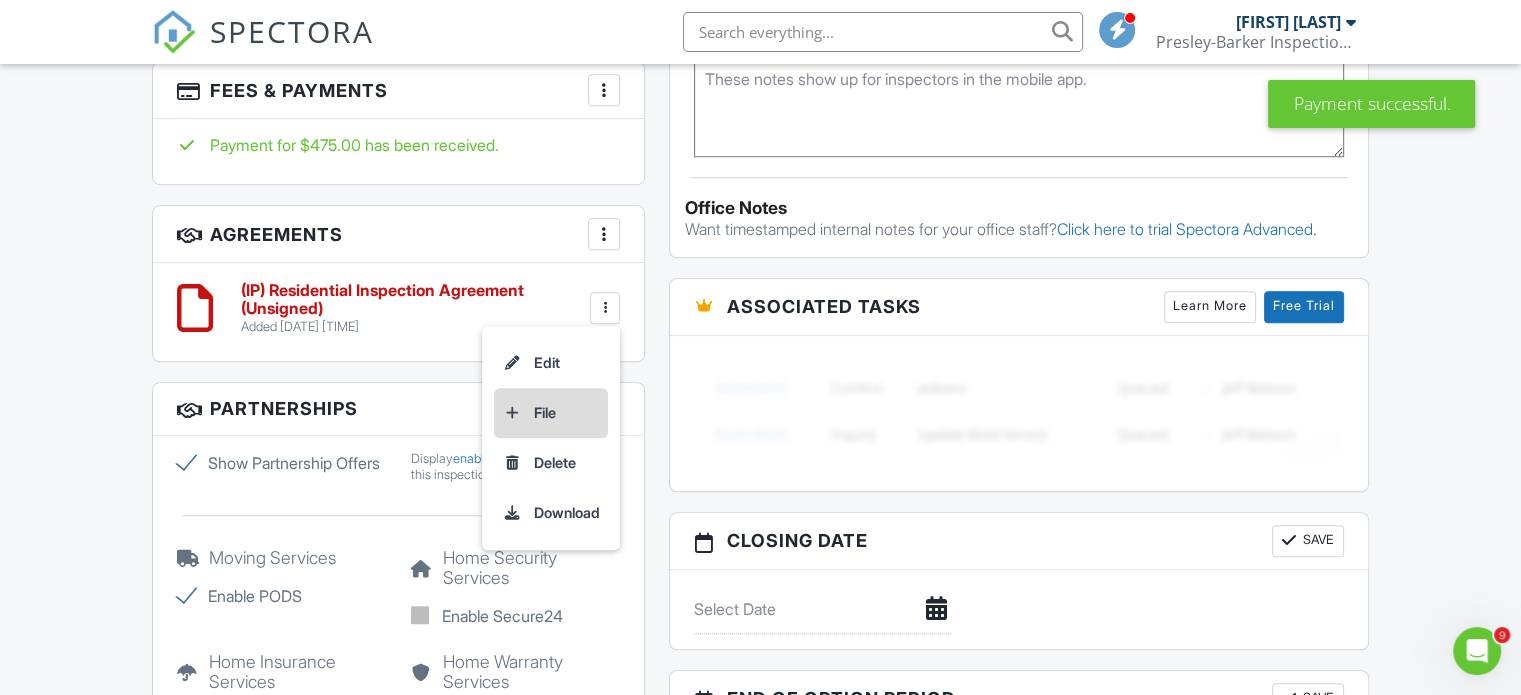 click on "File" at bounding box center [551, 413] 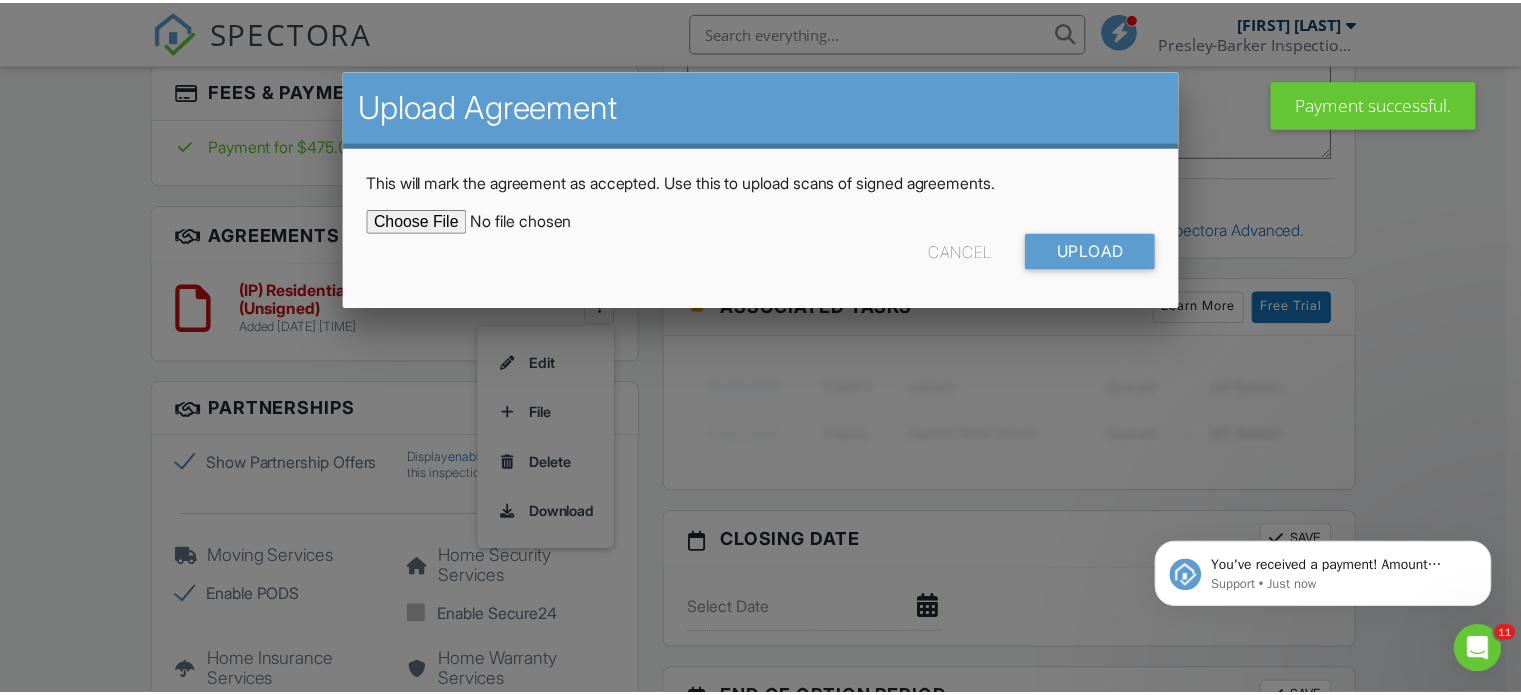 scroll, scrollTop: 0, scrollLeft: 0, axis: both 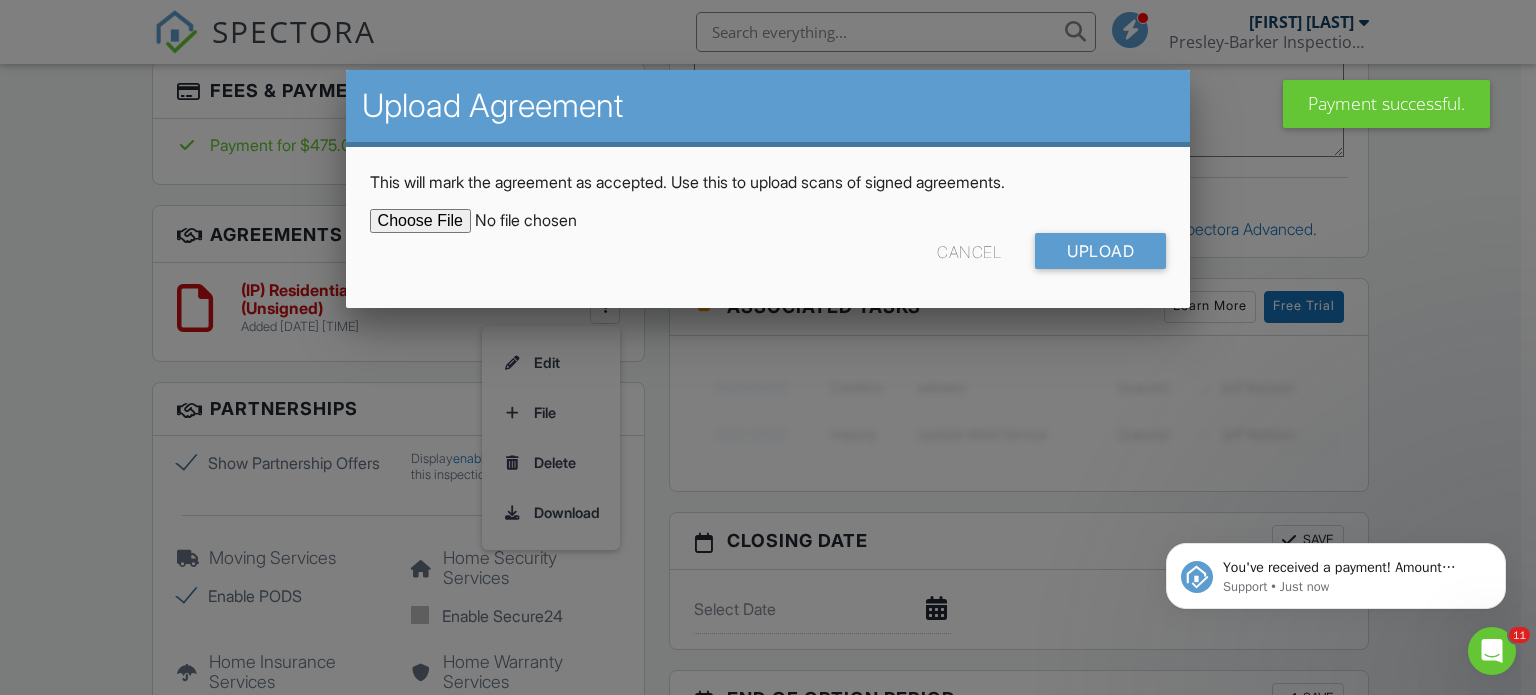 click on "Cancel" at bounding box center [969, 251] 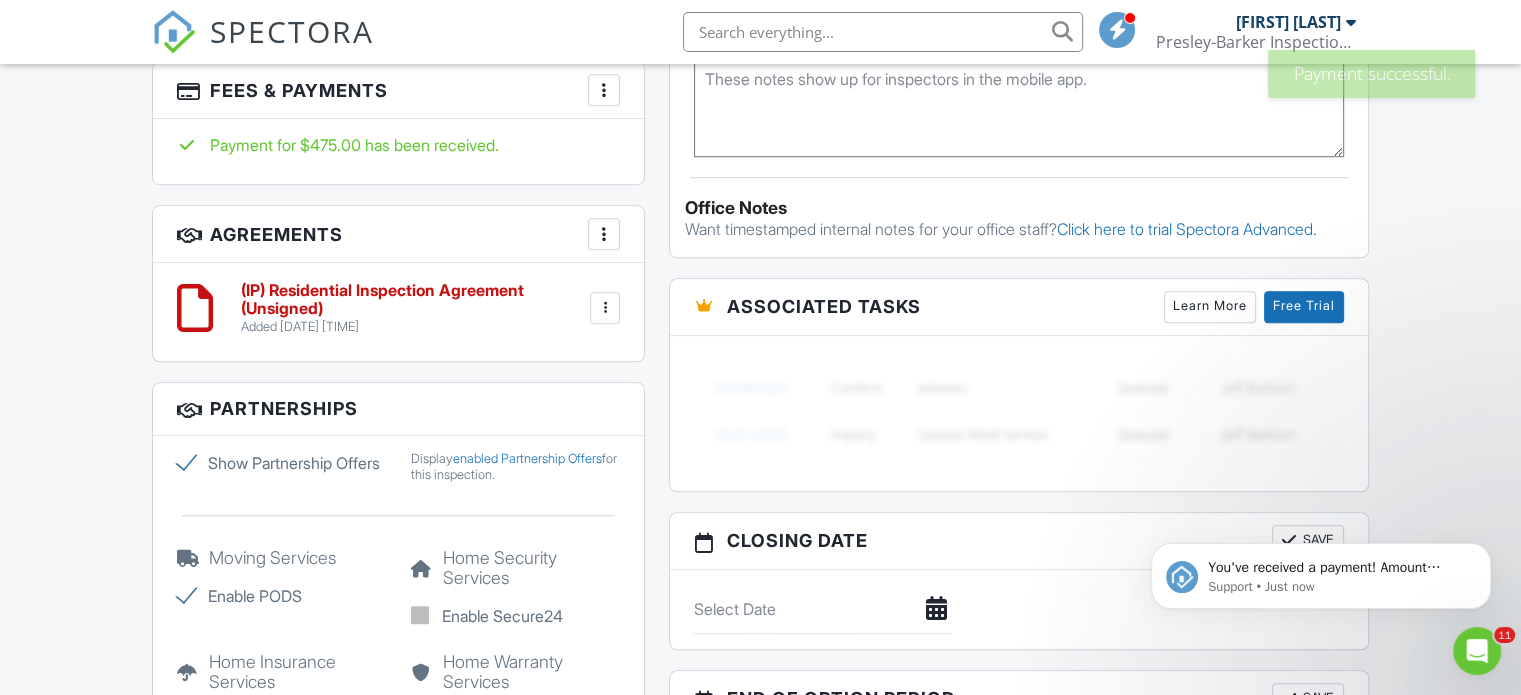 click on "More" at bounding box center (604, 234) 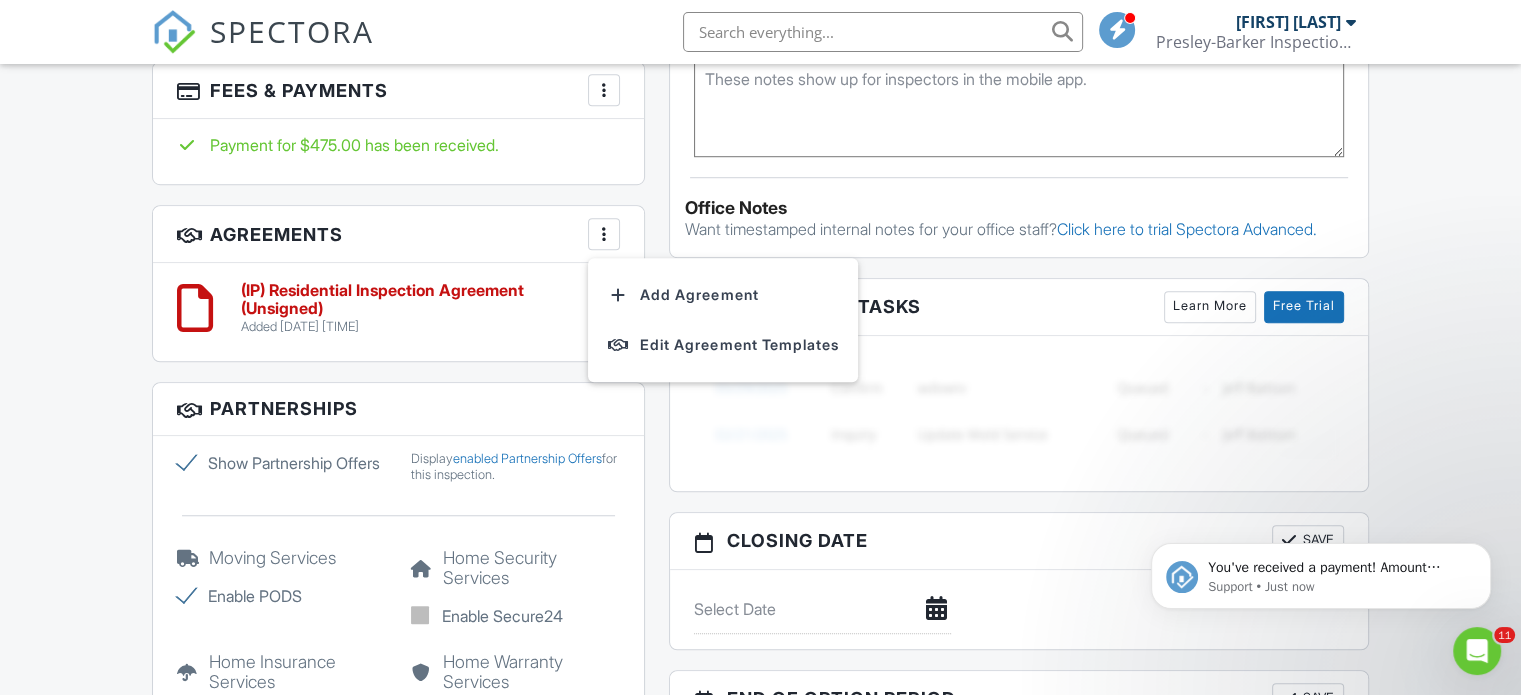 click on "Added [DATE] [TIME]" at bounding box center (413, 327) 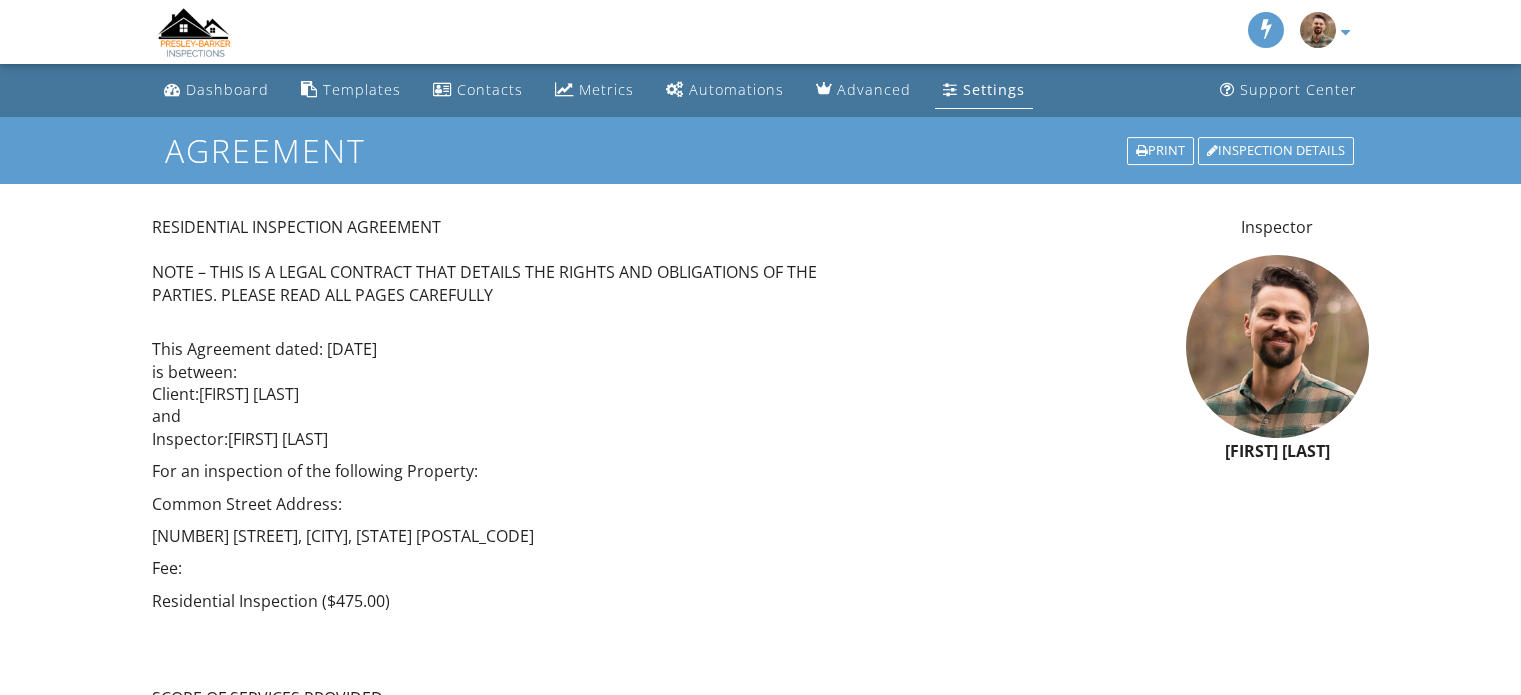 scroll, scrollTop: 0, scrollLeft: 0, axis: both 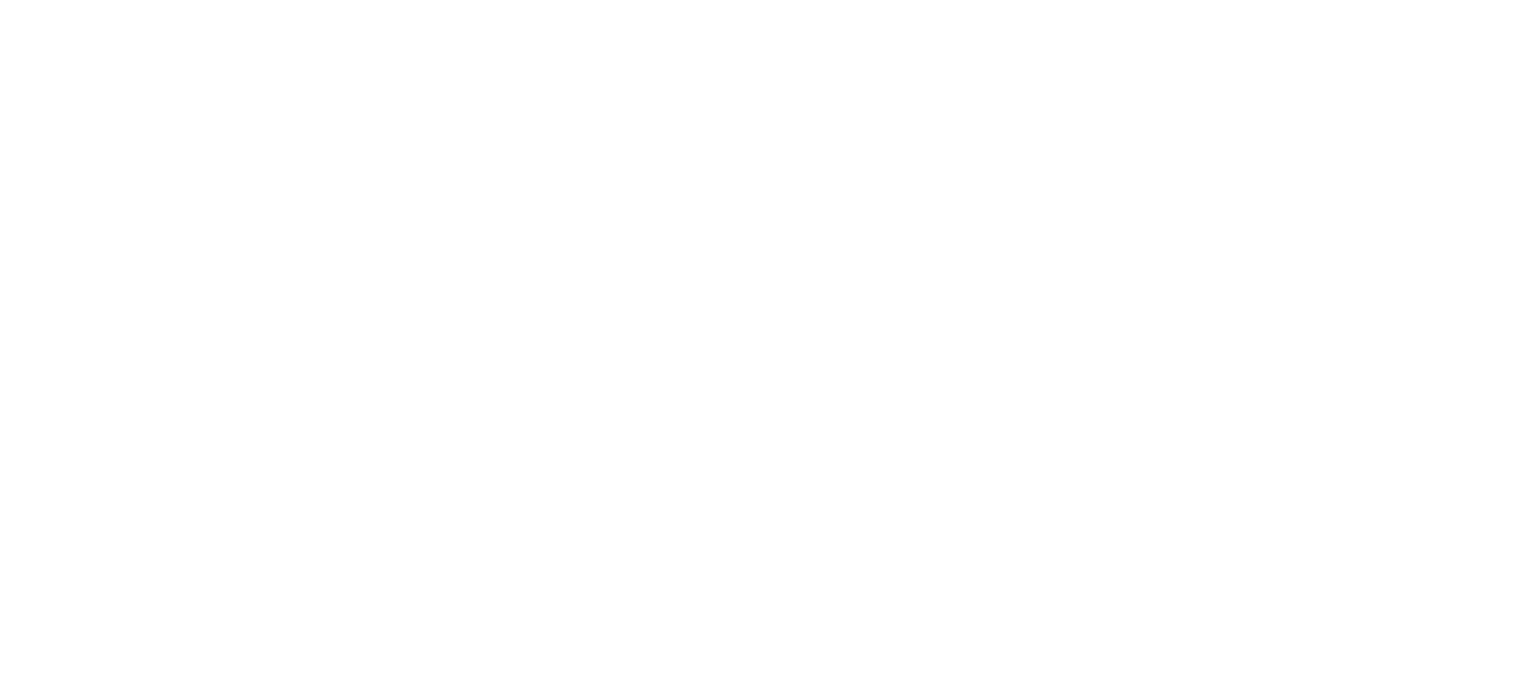 click on "Partnerships" at bounding box center [22, 5379] 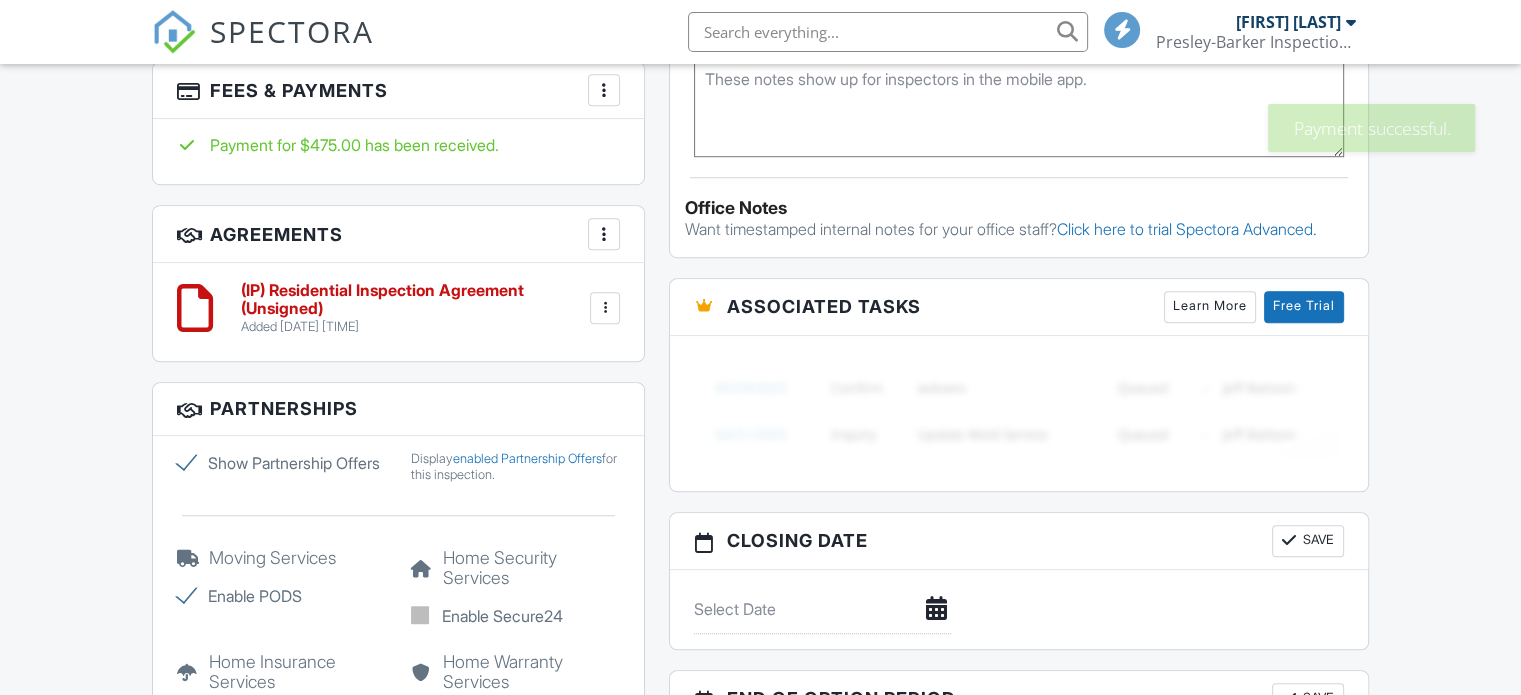click at bounding box center [605, 308] 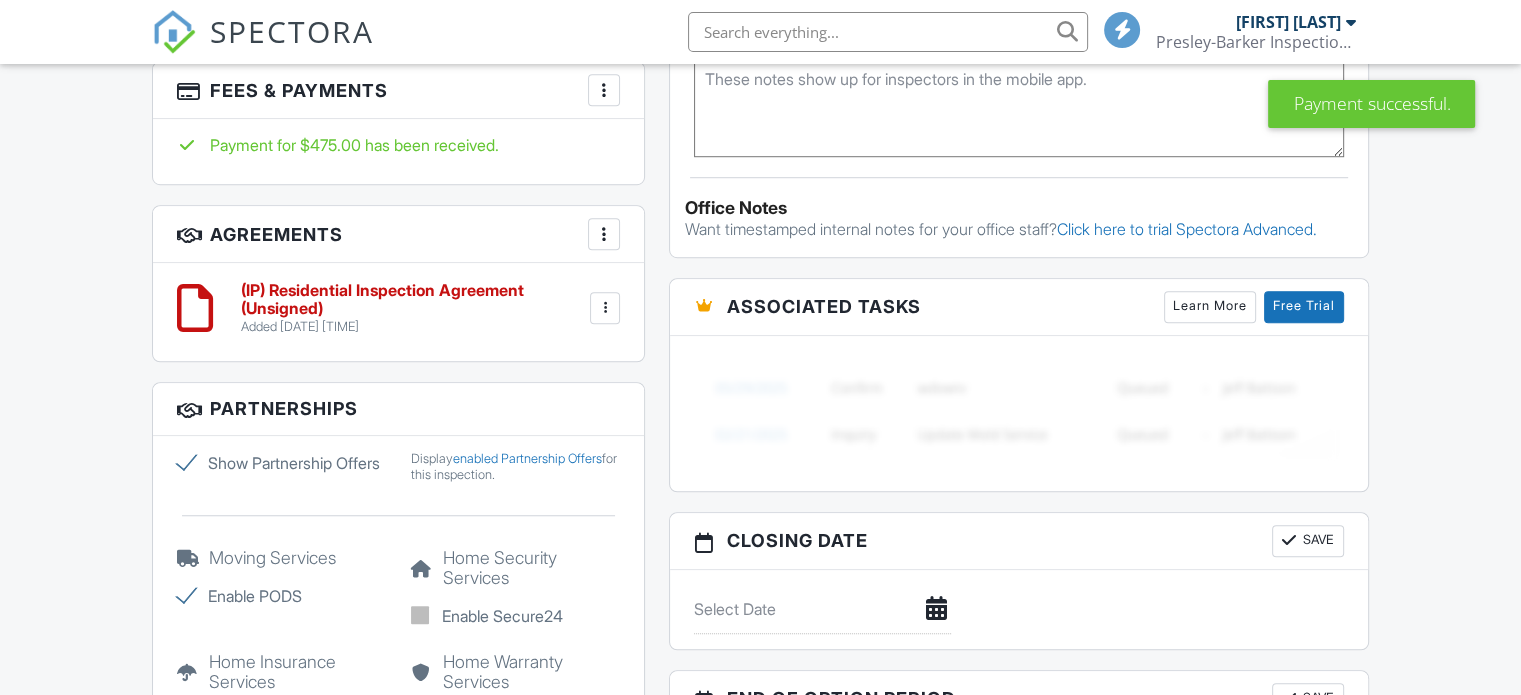 scroll, scrollTop: 1400, scrollLeft: 0, axis: vertical 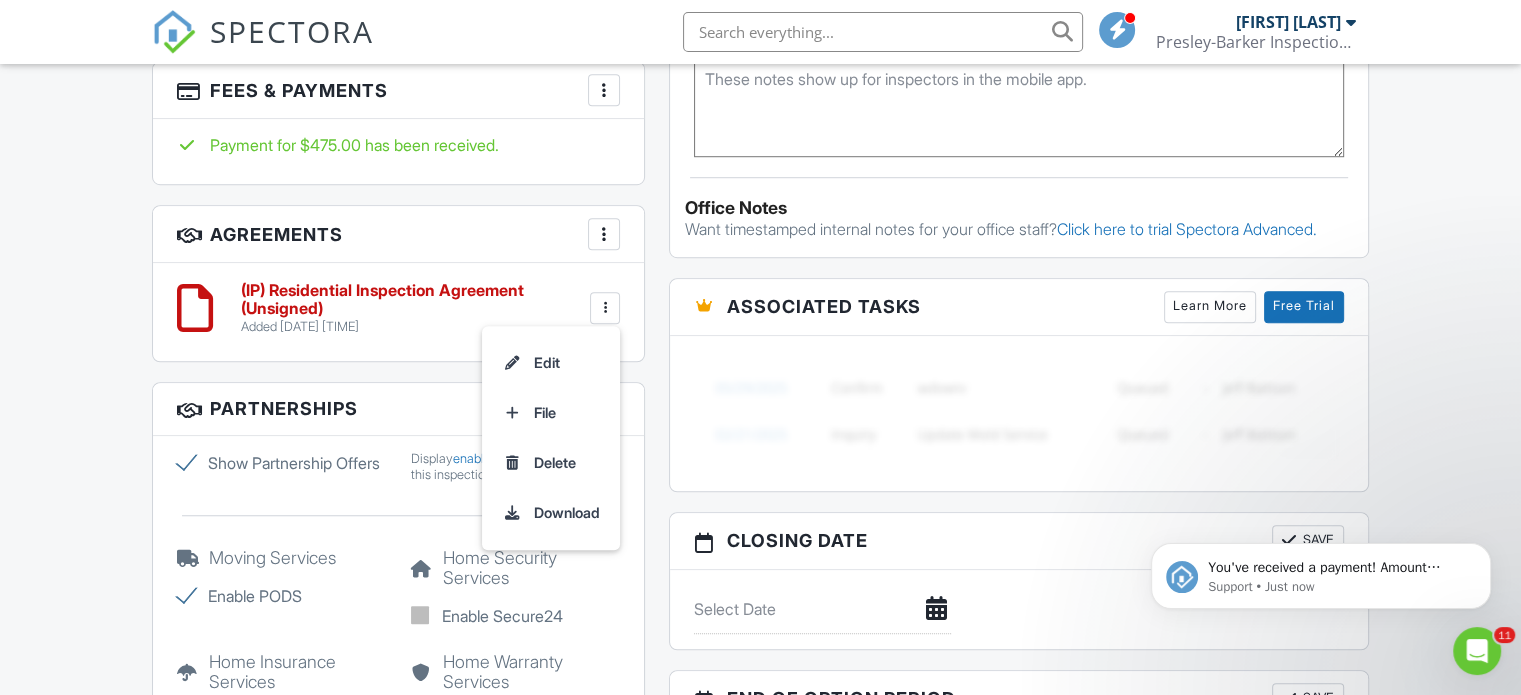click on "People
Disable Client CC Email
New
Client
Add Another Person
Inspector
[FIRST] [LAST]
[PHONE]
[EMAIL]
Make Invisible
Mark As Requested
Remove
Update Client
First name
[FIRST]
Last name
[LAST]
Email (required)
[EMAIL]
CC Email
Phone
Internal notes visible only to the company
Private notes visible only to company admins
Cancel
Save
Confirm client deletion
This will remove the client from this inspection. All email reminders and follow-ups will be removed as well. Note that this is only an option before publishing a report.
Cancel
Remove Client
Client
[FIRST] [LAST]
[EMAIL]" at bounding box center (398, -12) 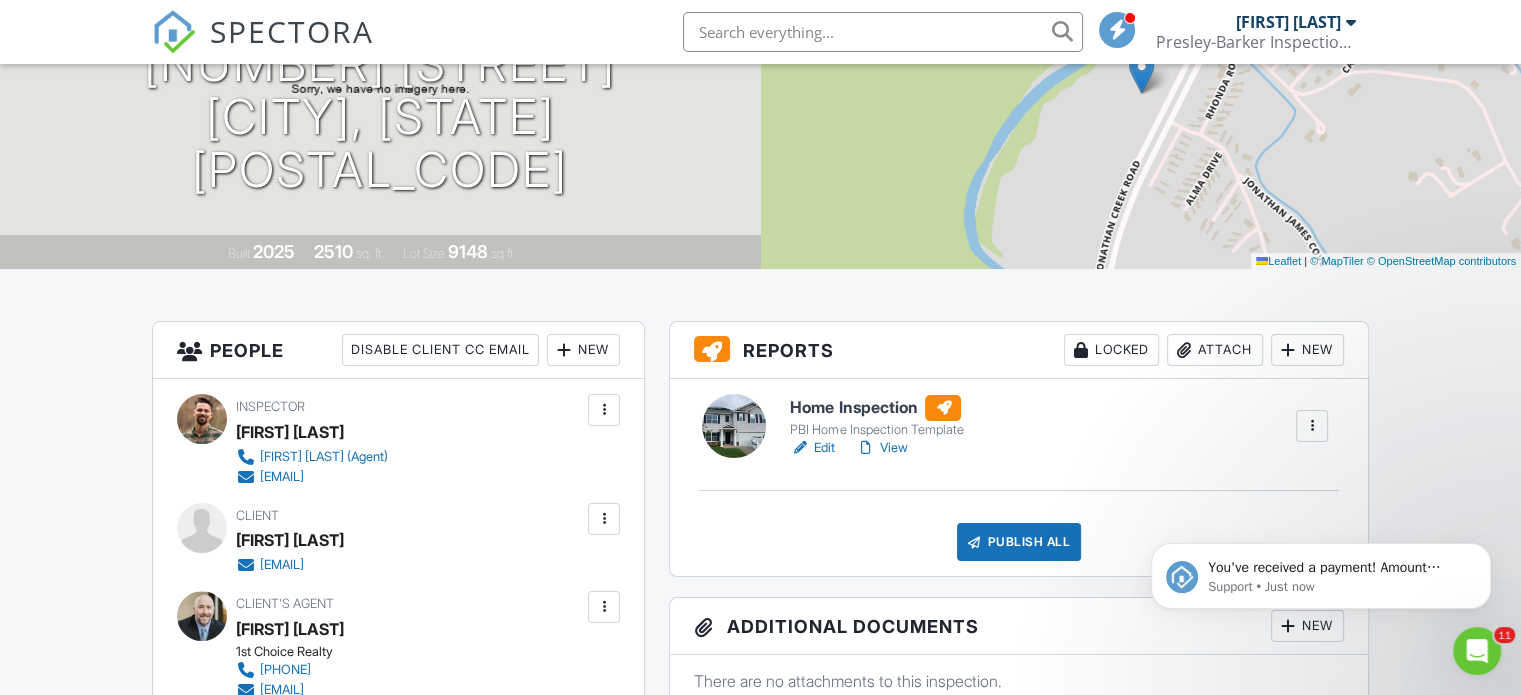 scroll, scrollTop: 300, scrollLeft: 0, axis: vertical 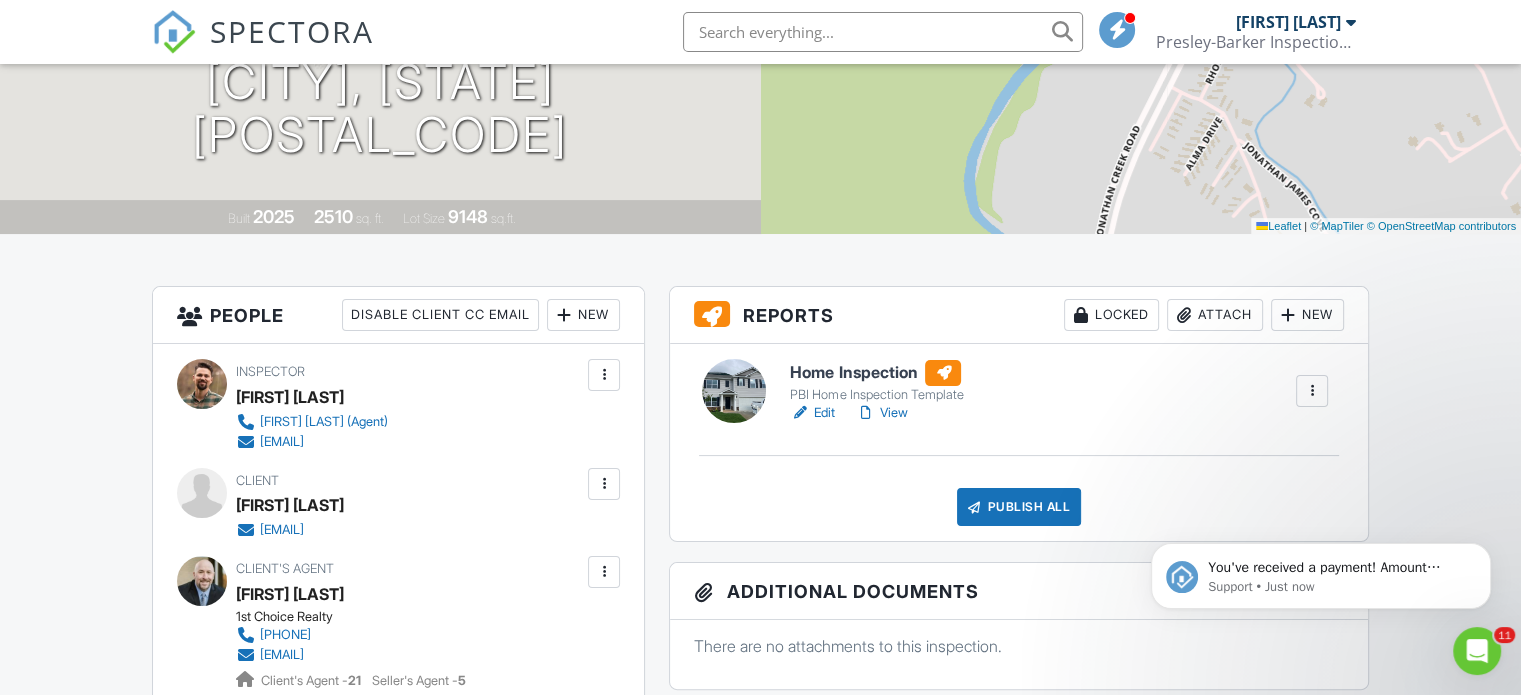 click on "View" at bounding box center (881, 413) 